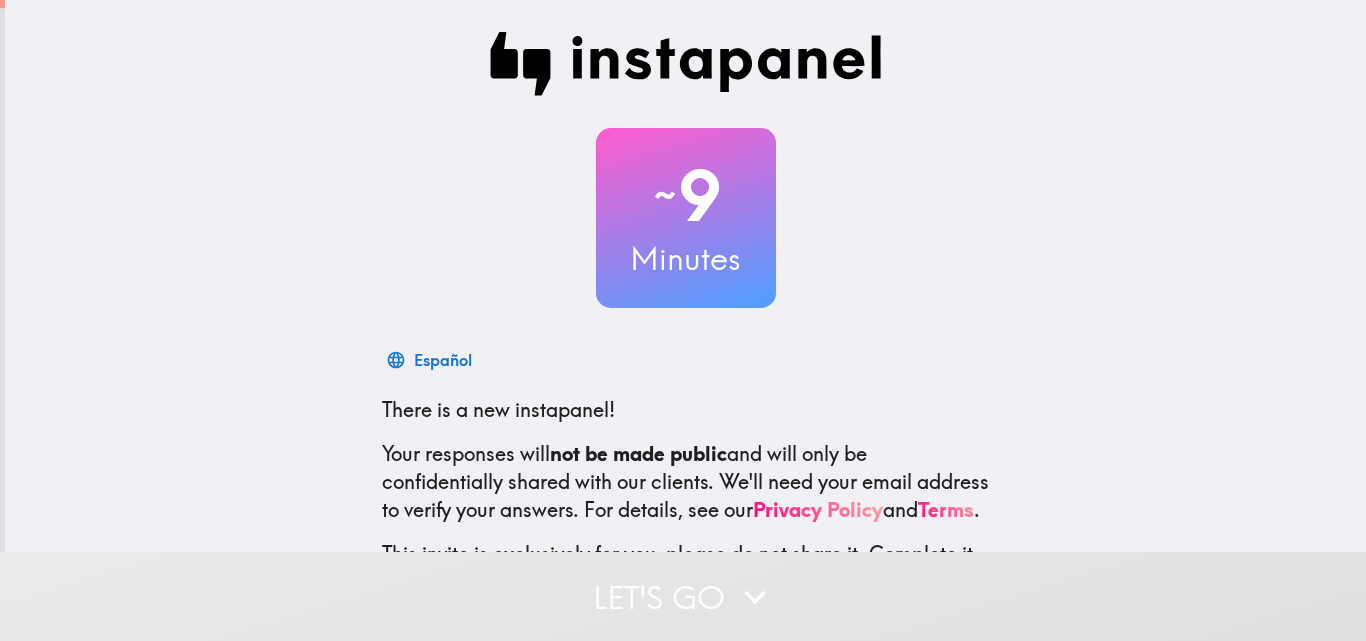 scroll, scrollTop: 0, scrollLeft: 0, axis: both 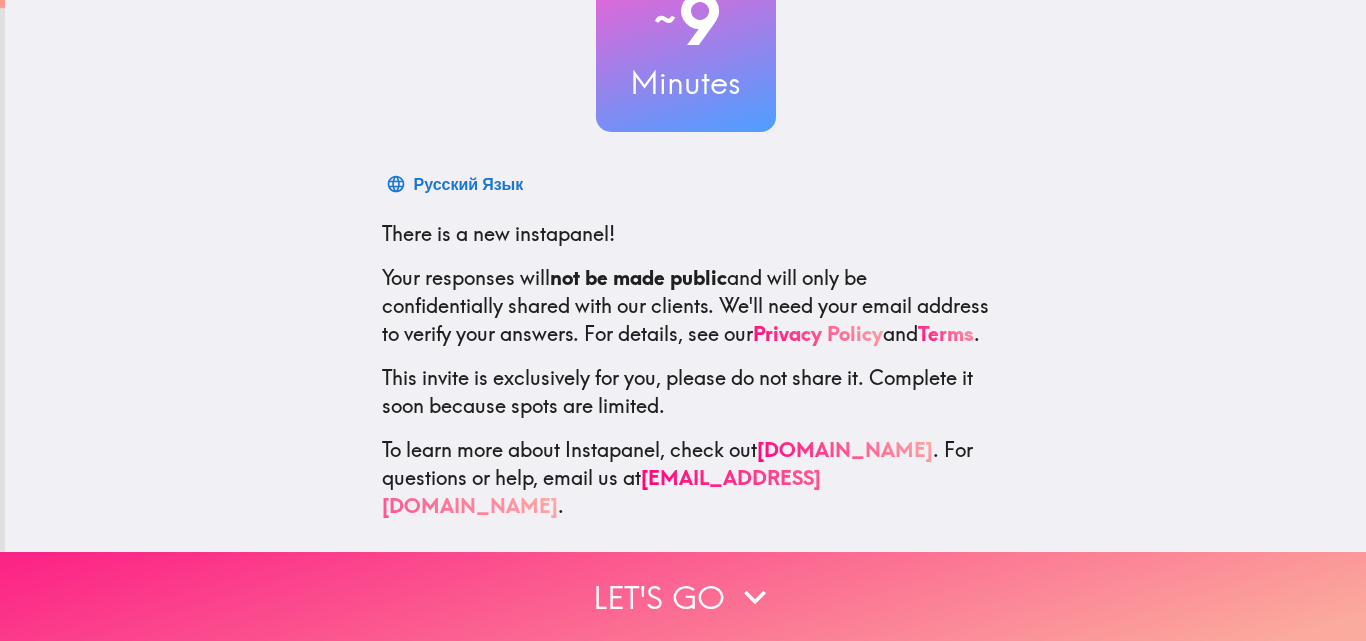 click 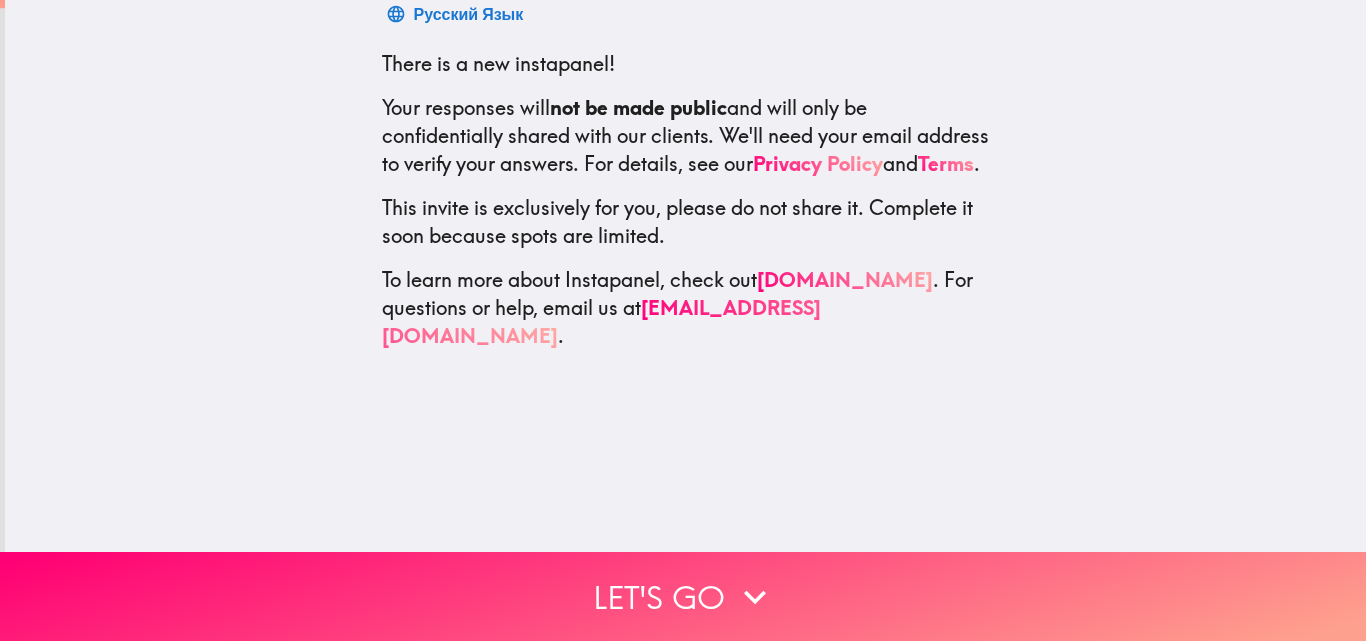 scroll, scrollTop: 0, scrollLeft: 0, axis: both 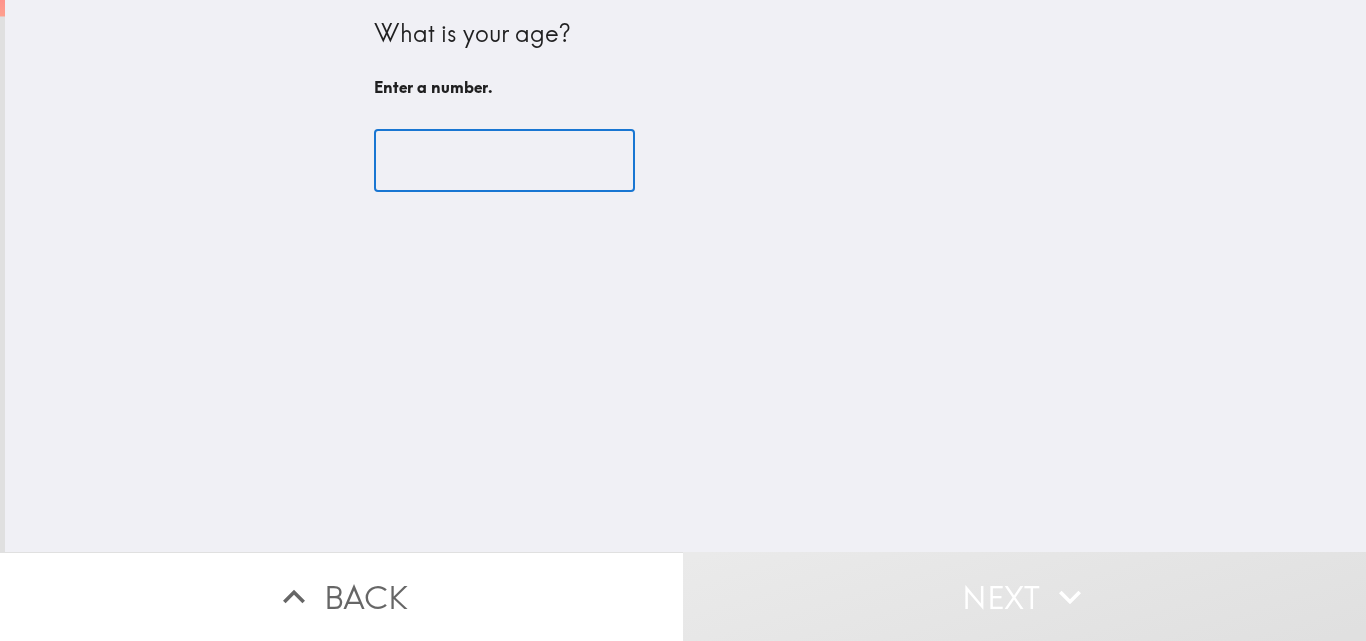 click at bounding box center [504, 161] 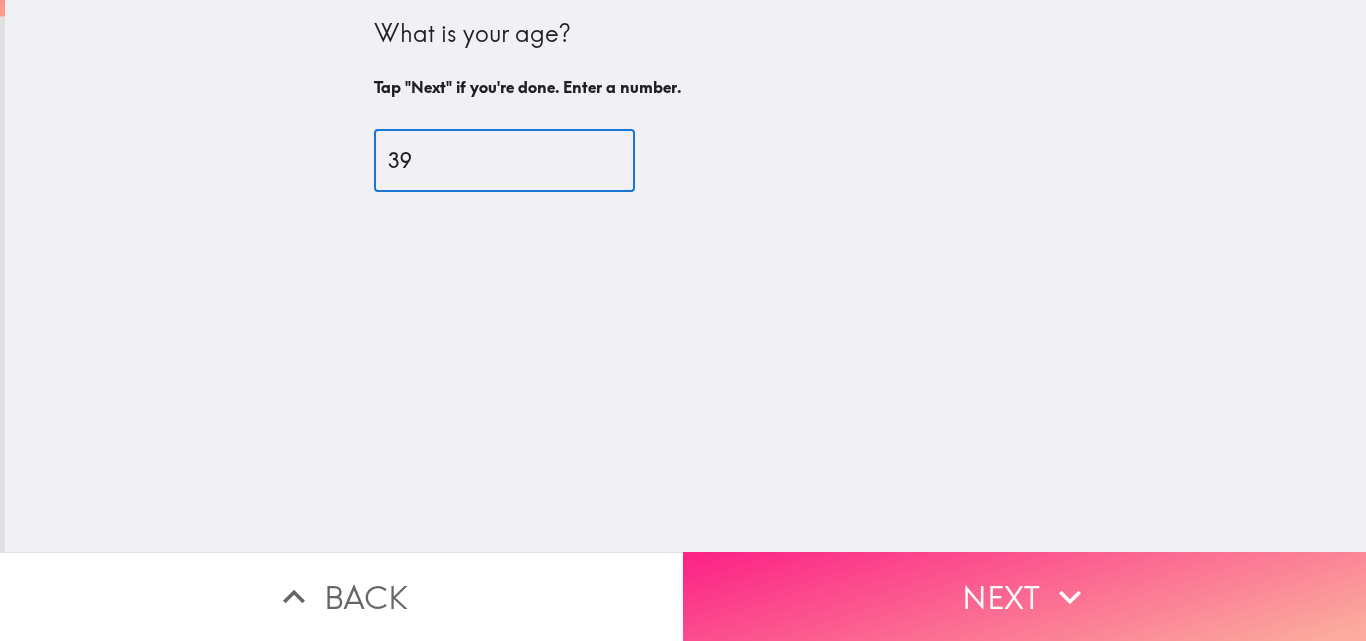 type on "39" 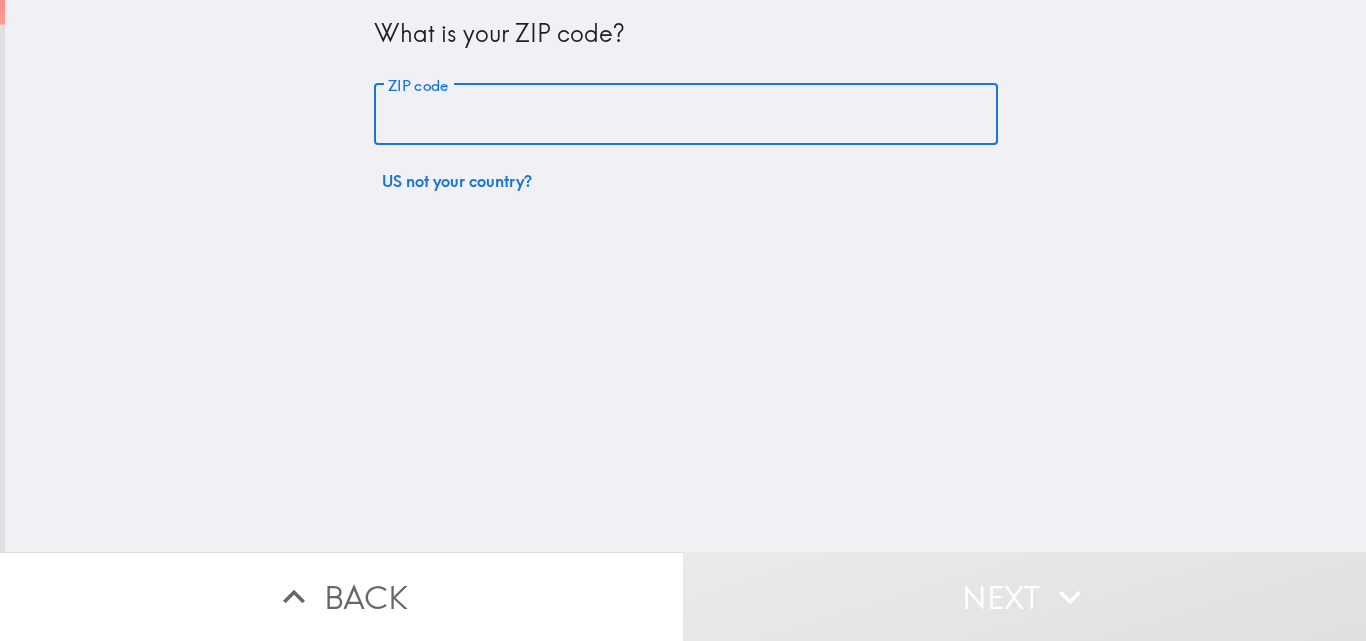 click on "ZIP code" at bounding box center (686, 115) 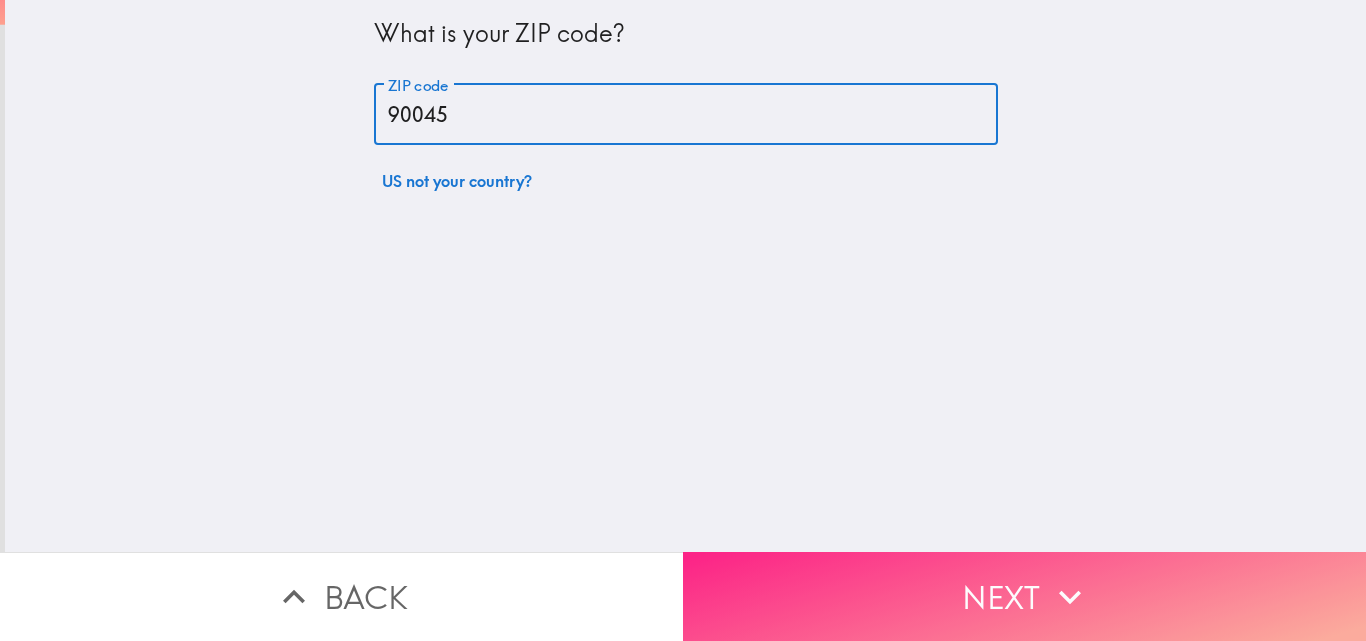 type on "90045" 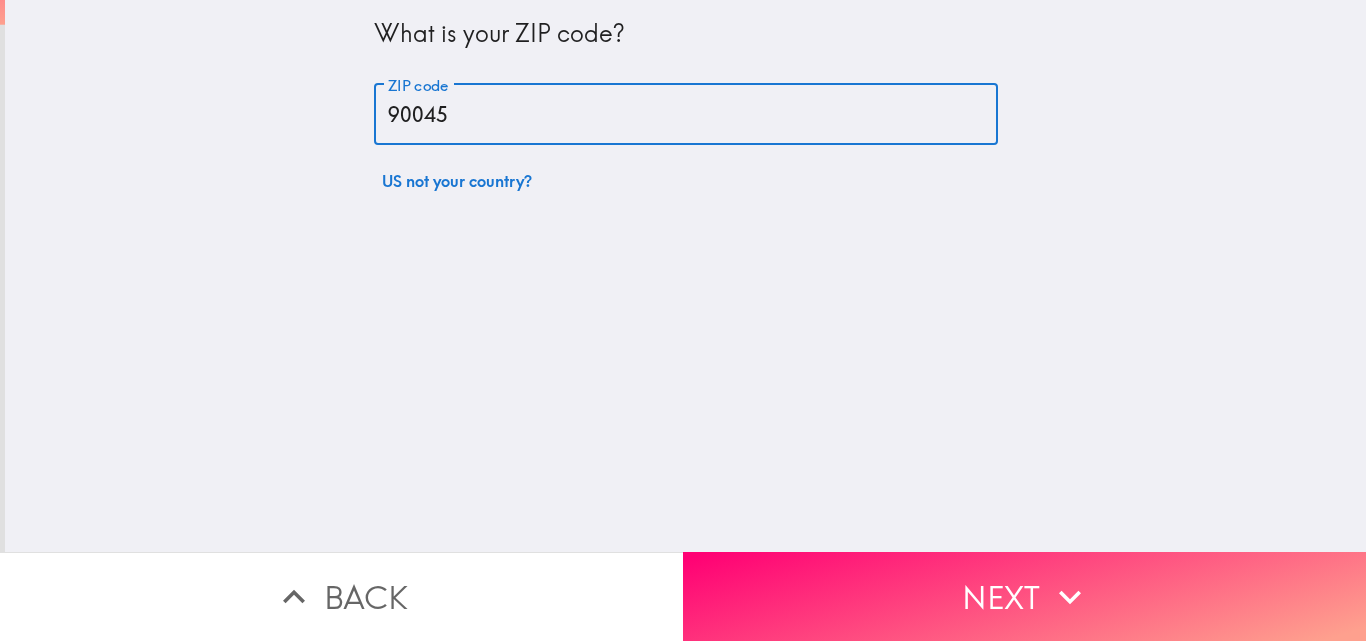 click on "Next" at bounding box center (1024, 596) 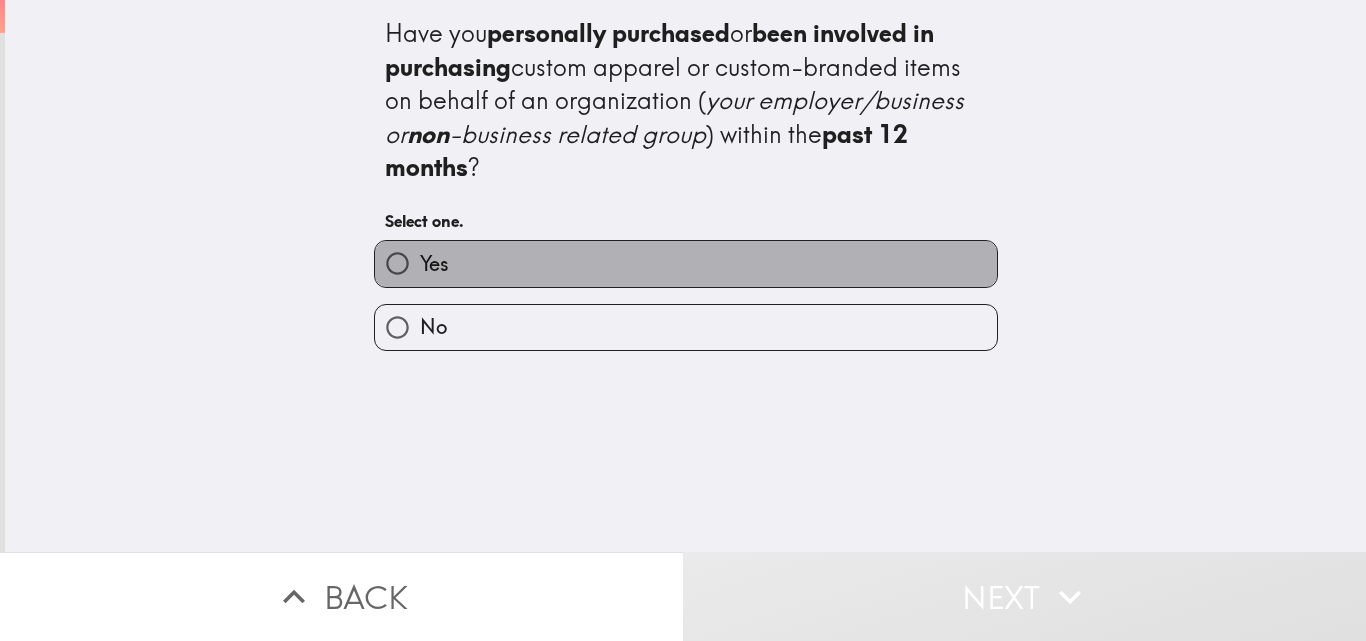 click on "Yes" at bounding box center (686, 263) 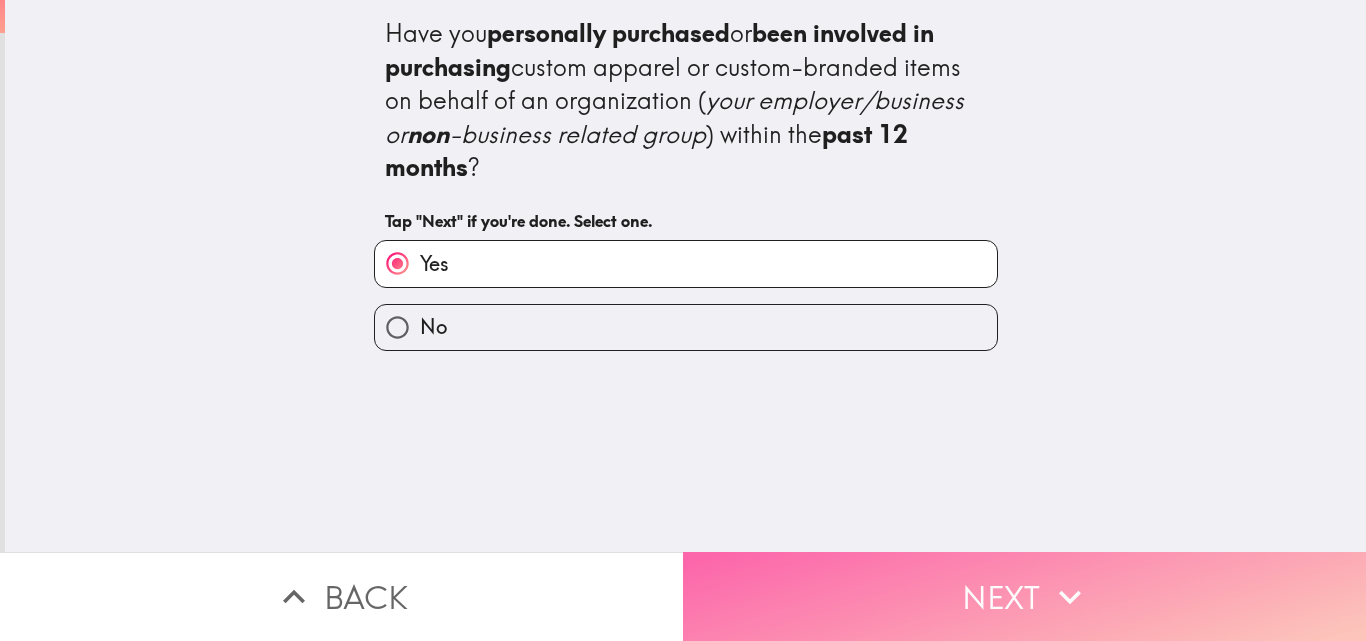 click on "Next" at bounding box center [1024, 596] 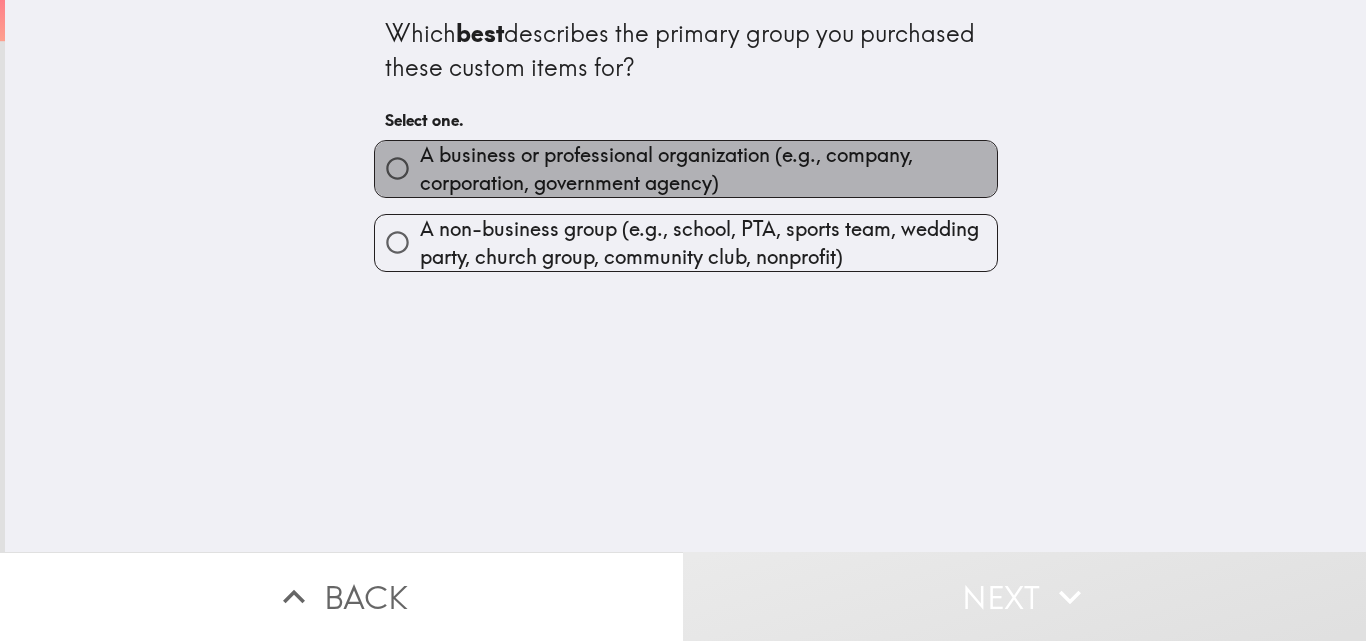 click on "A business or professional organization (e.g., company, corporation, government agency)" at bounding box center [708, 169] 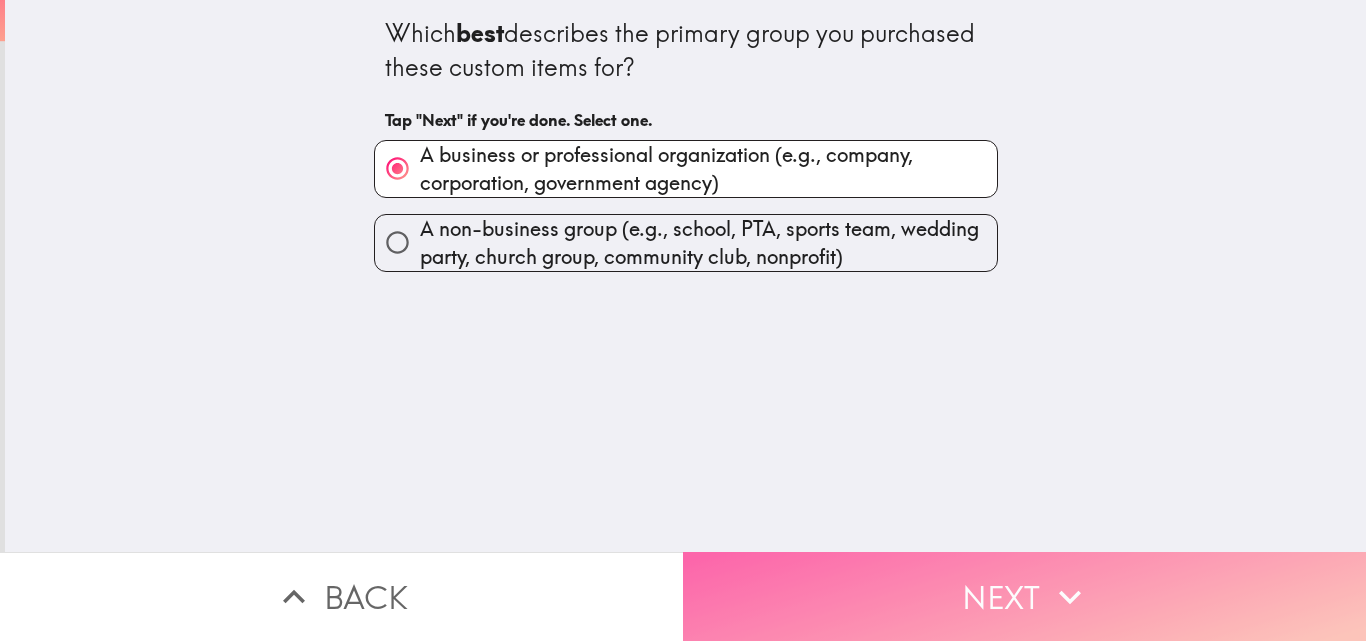 click on "Next" at bounding box center [1024, 596] 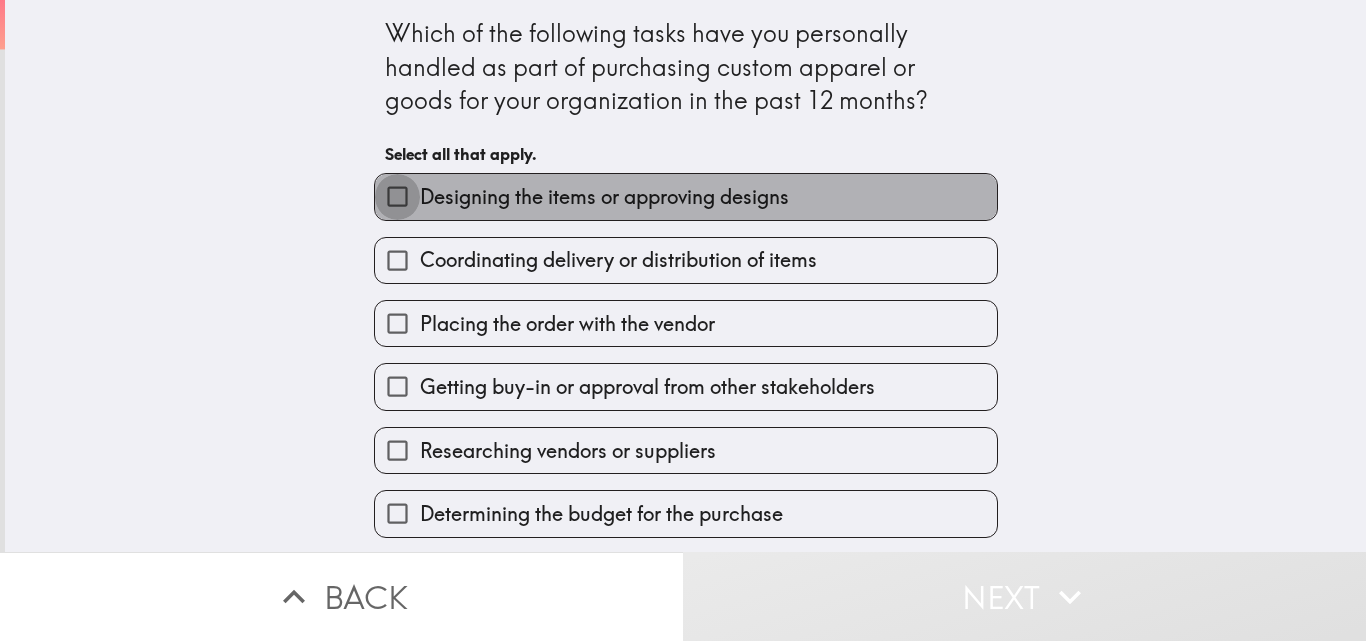 drag, startPoint x: 400, startPoint y: 191, endPoint x: 376, endPoint y: 235, distance: 50.119858 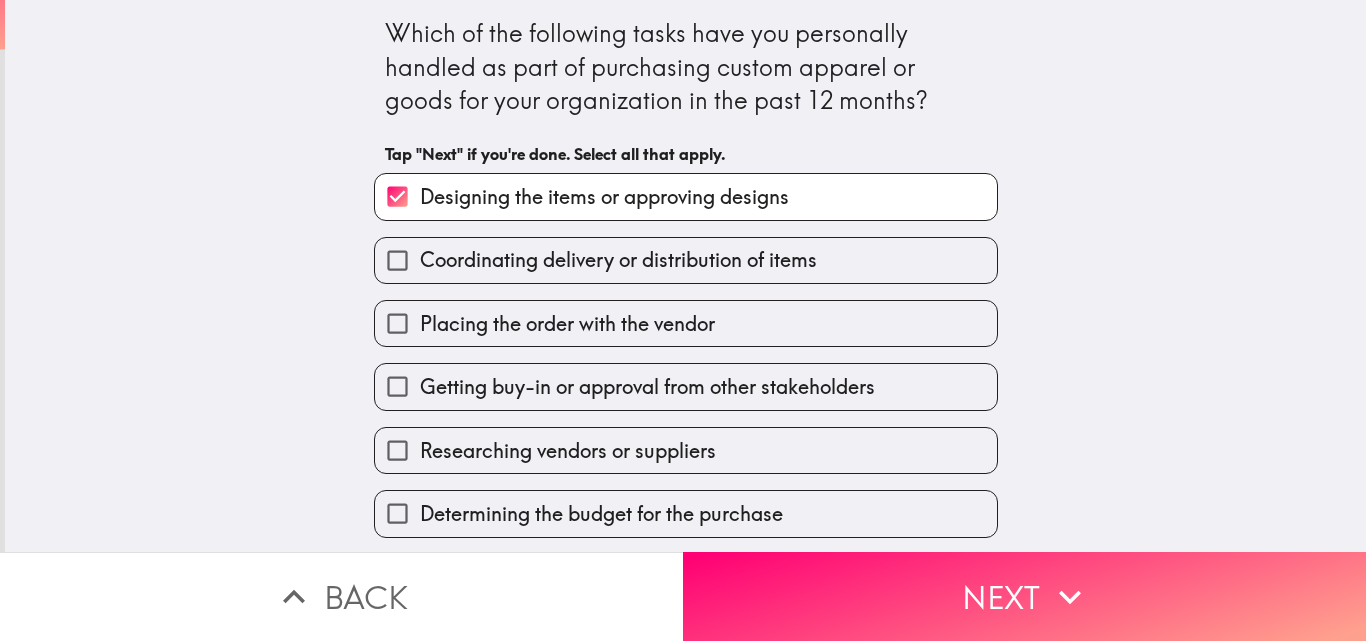 click on "Coordinating delivery or distribution of items" at bounding box center (397, 260) 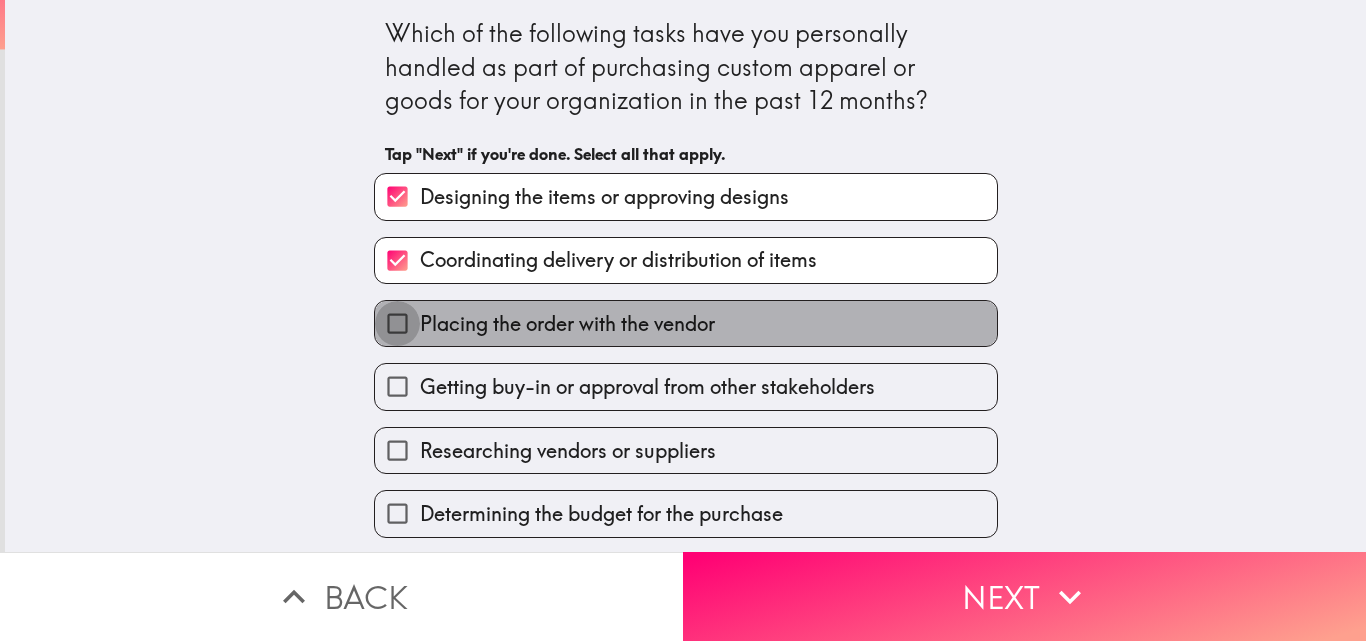 click on "Placing the order with the vendor" at bounding box center (397, 323) 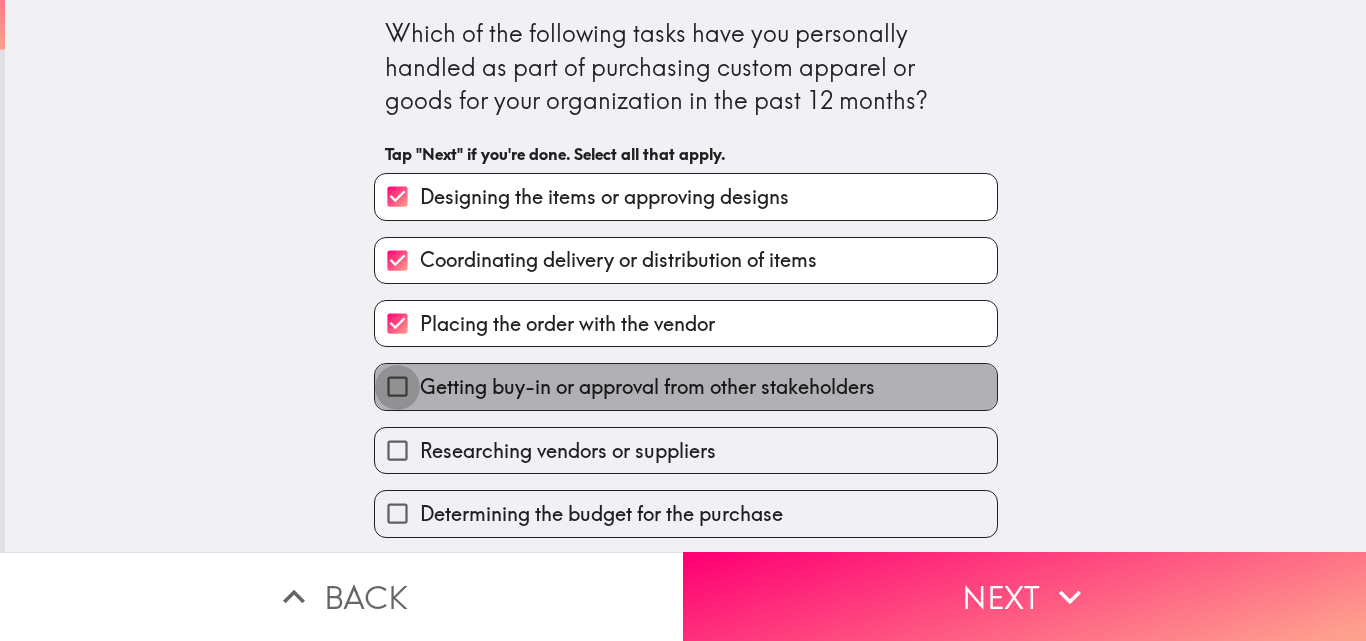 drag, startPoint x: 380, startPoint y: 376, endPoint x: 389, endPoint y: 419, distance: 43.931767 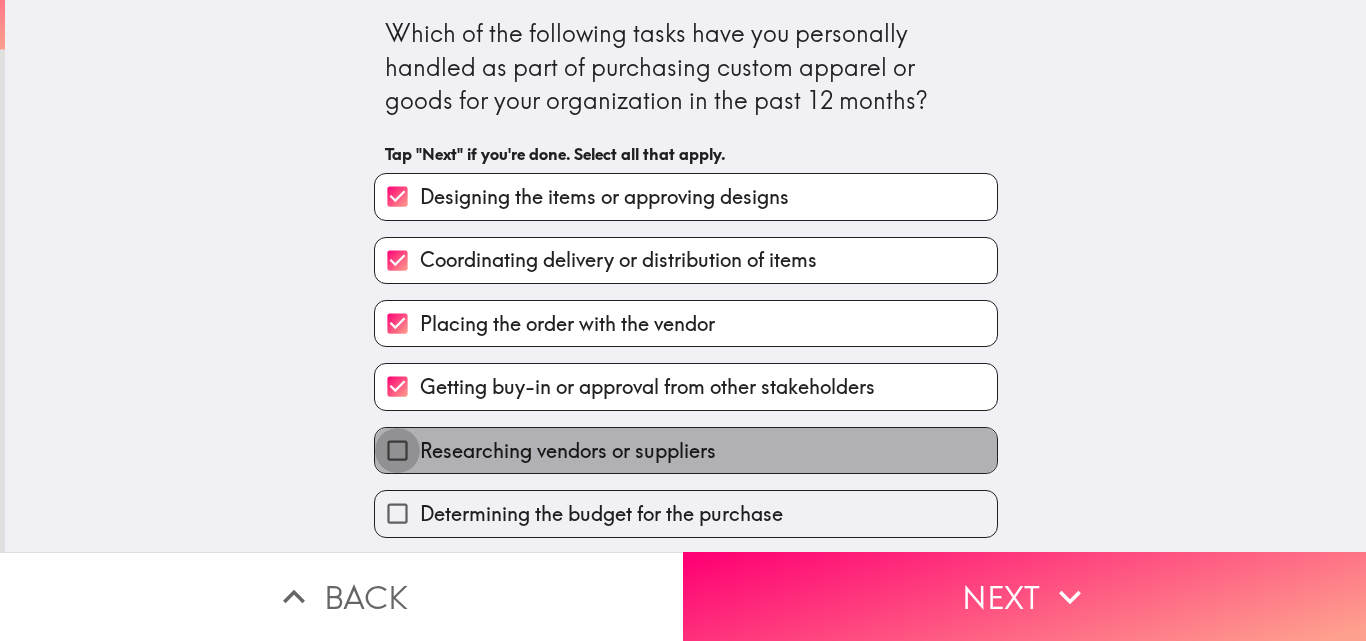 drag, startPoint x: 397, startPoint y: 449, endPoint x: 386, endPoint y: 479, distance: 31.95309 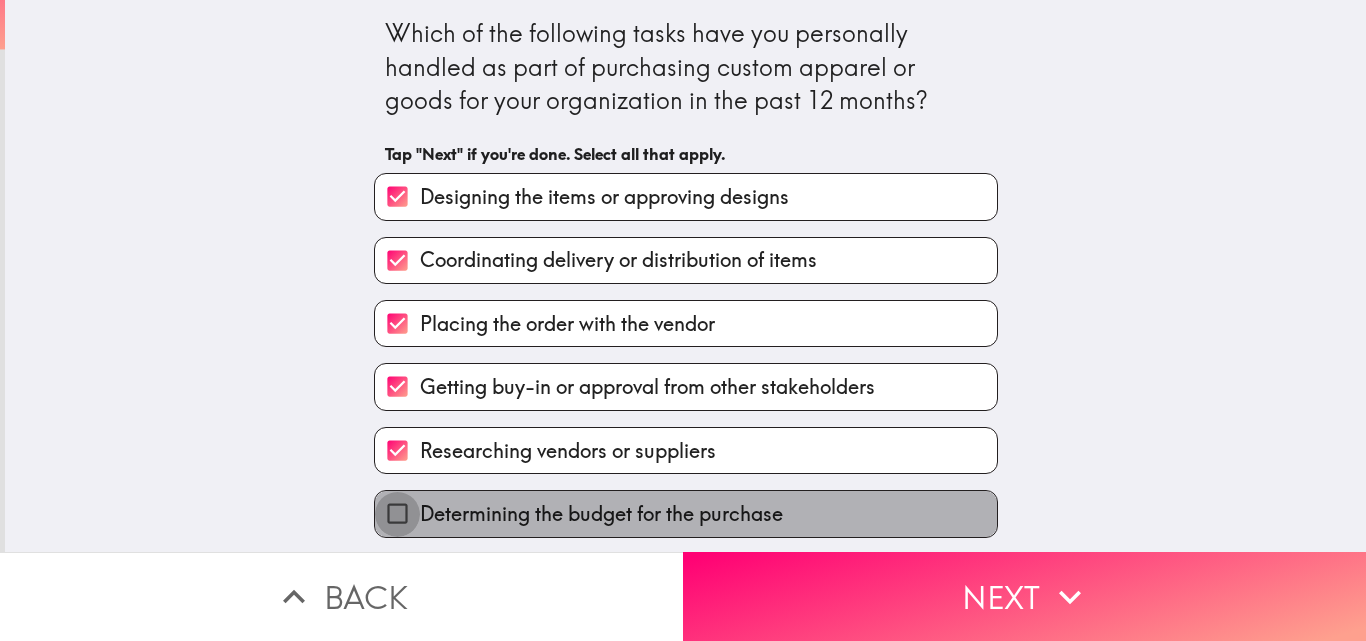 click on "Determining the budget for the purchase" at bounding box center [397, 513] 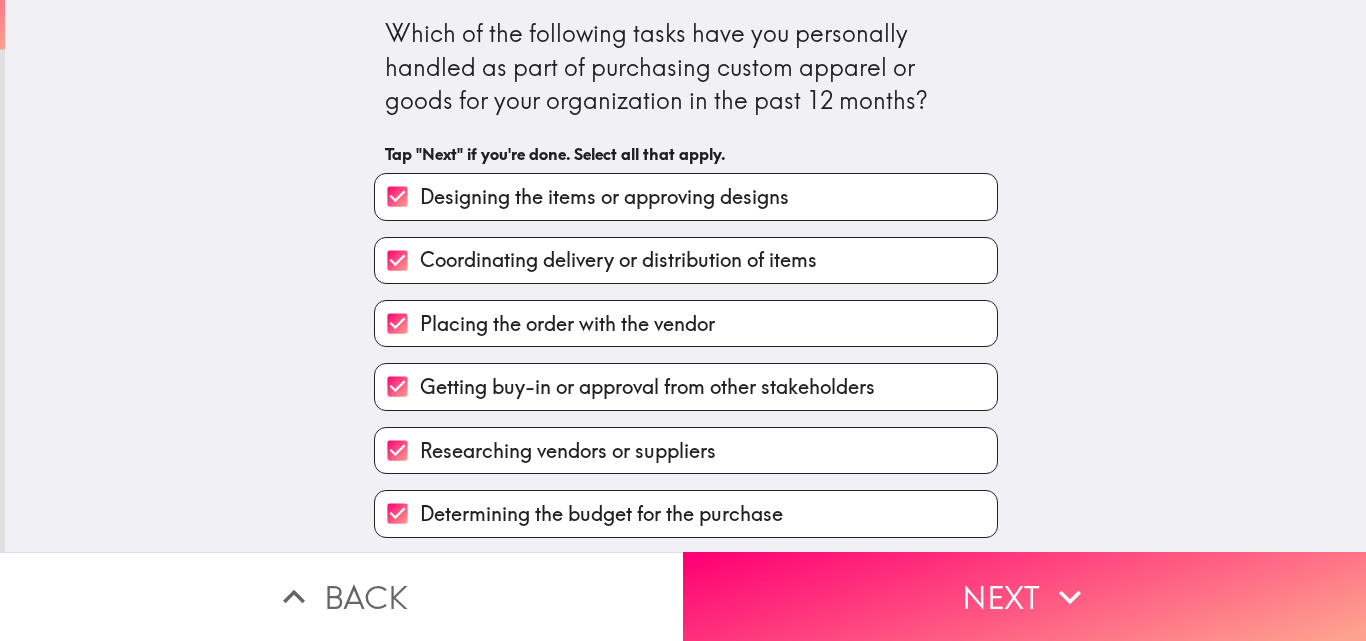 scroll, scrollTop: 138, scrollLeft: 0, axis: vertical 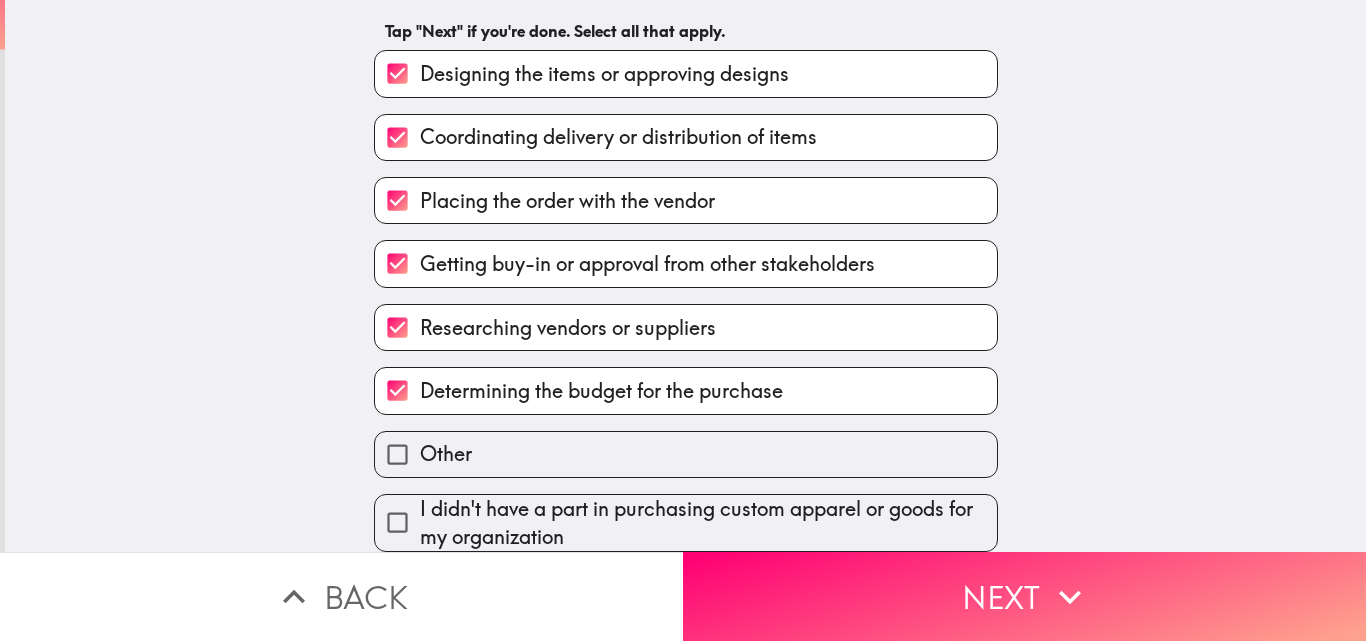click on "Determining the budget for the purchase" at bounding box center [397, 390] 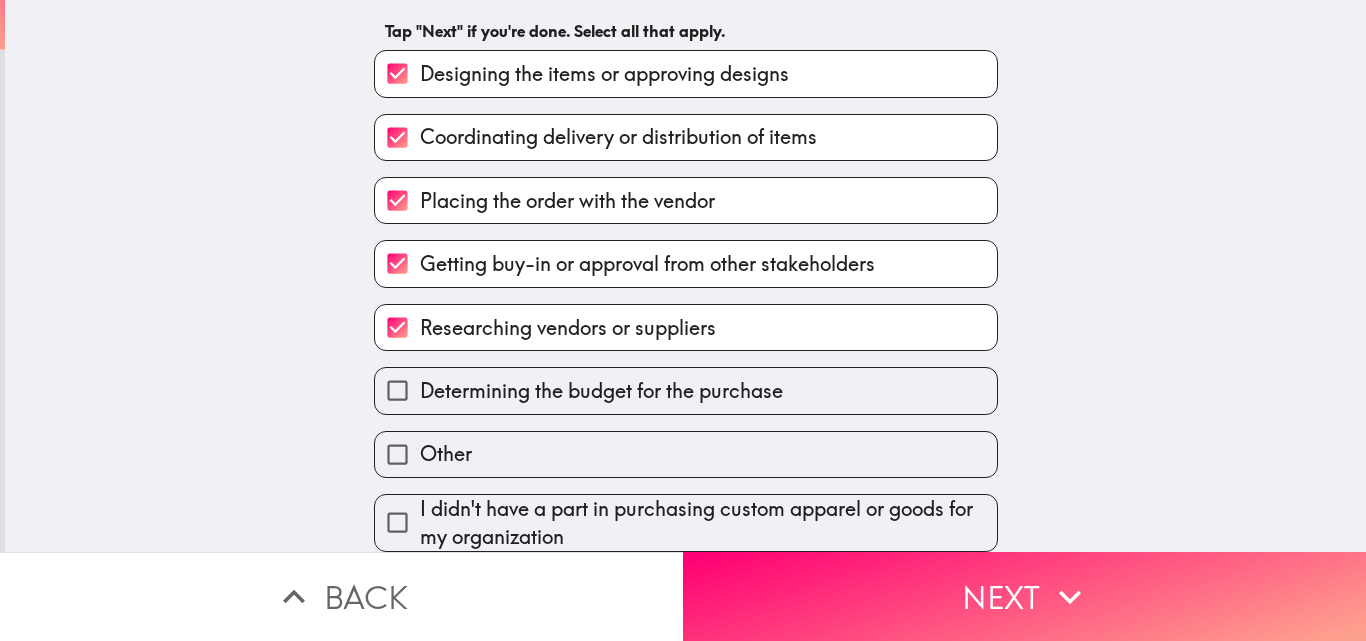click on "Determining the budget for the purchase" at bounding box center (397, 390) 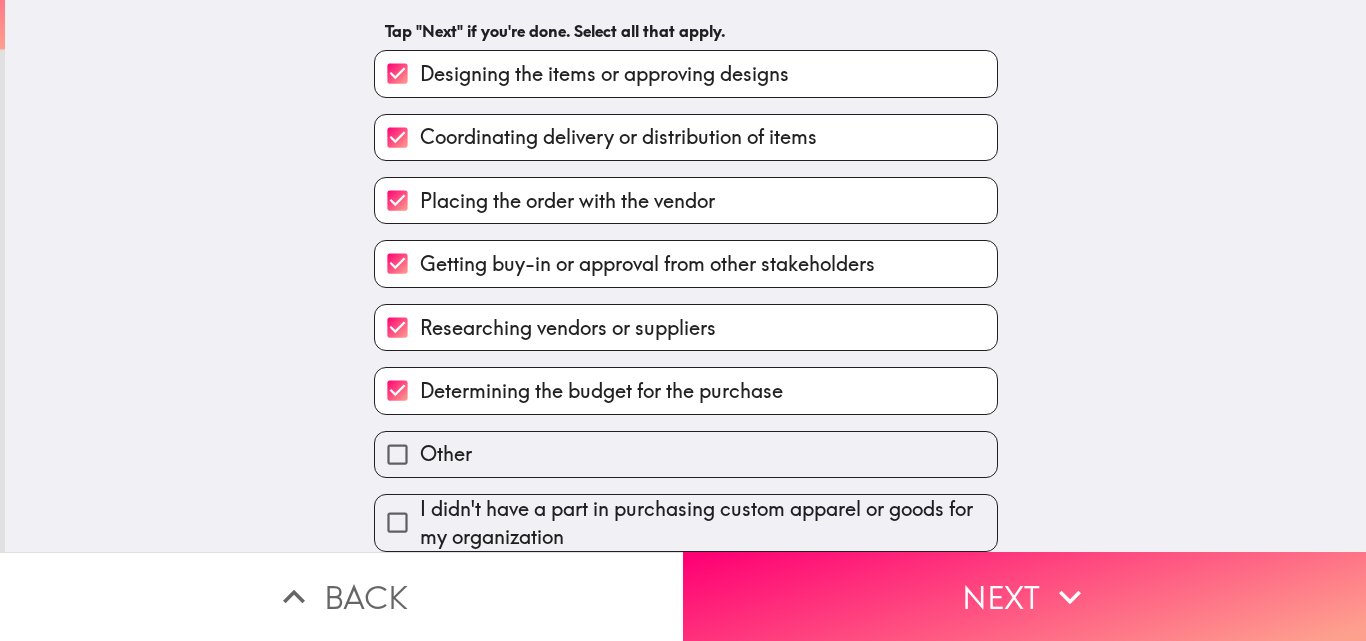 click on "Next" at bounding box center [1024, 596] 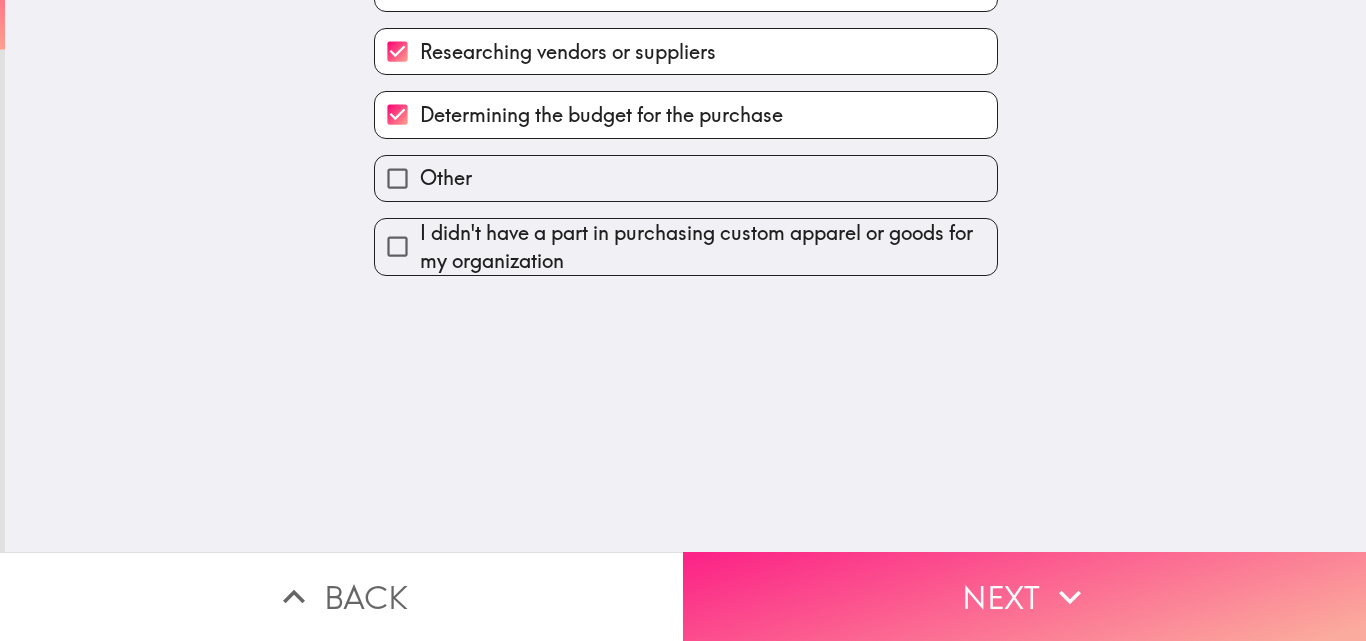 scroll, scrollTop: 0, scrollLeft: 0, axis: both 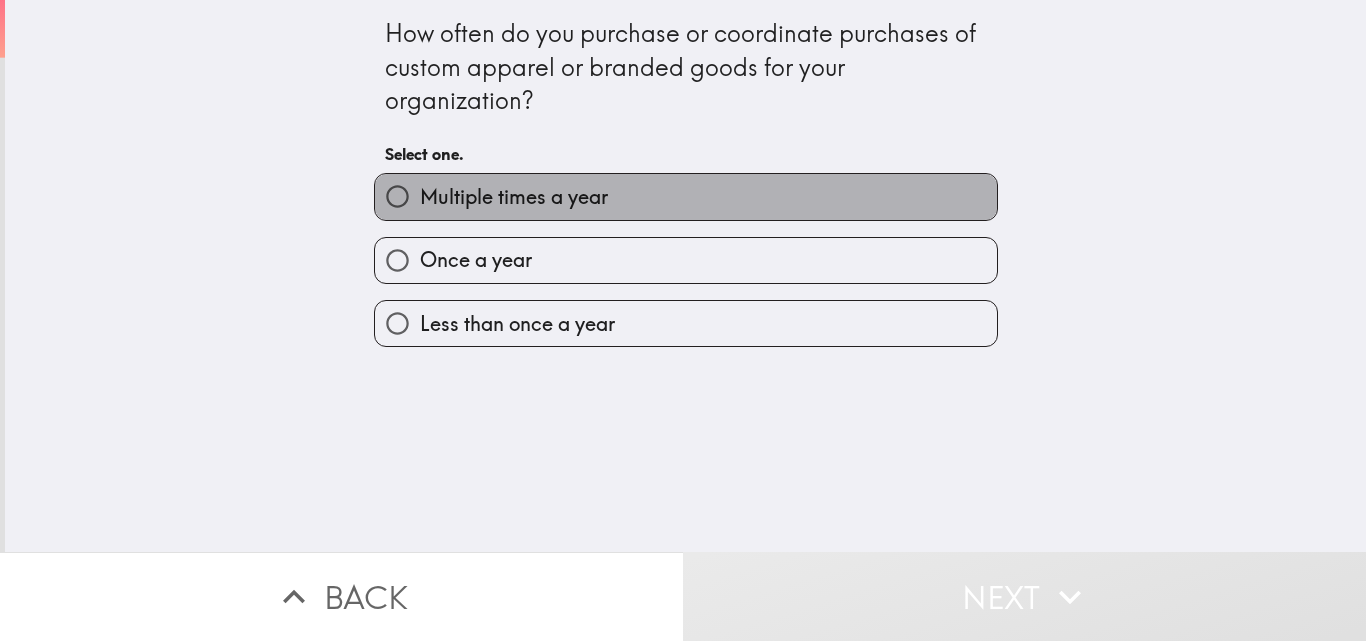 click on "Multiple times a year" at bounding box center (514, 197) 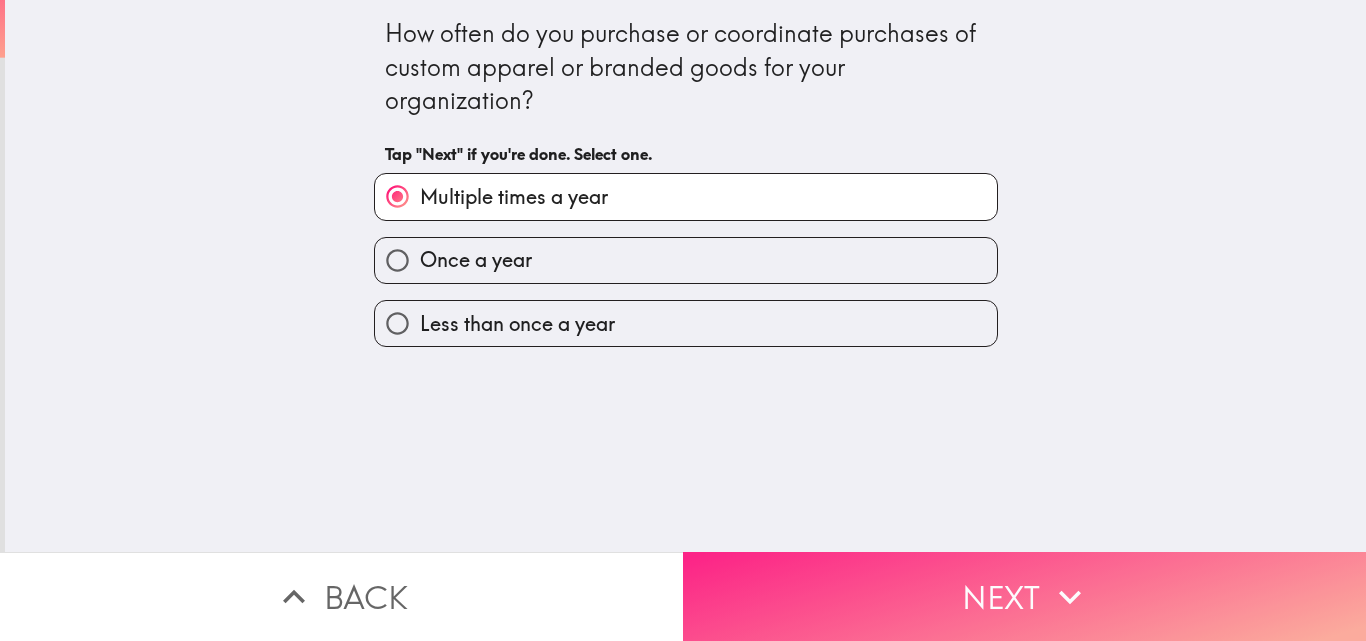 click on "Next" at bounding box center (1024, 596) 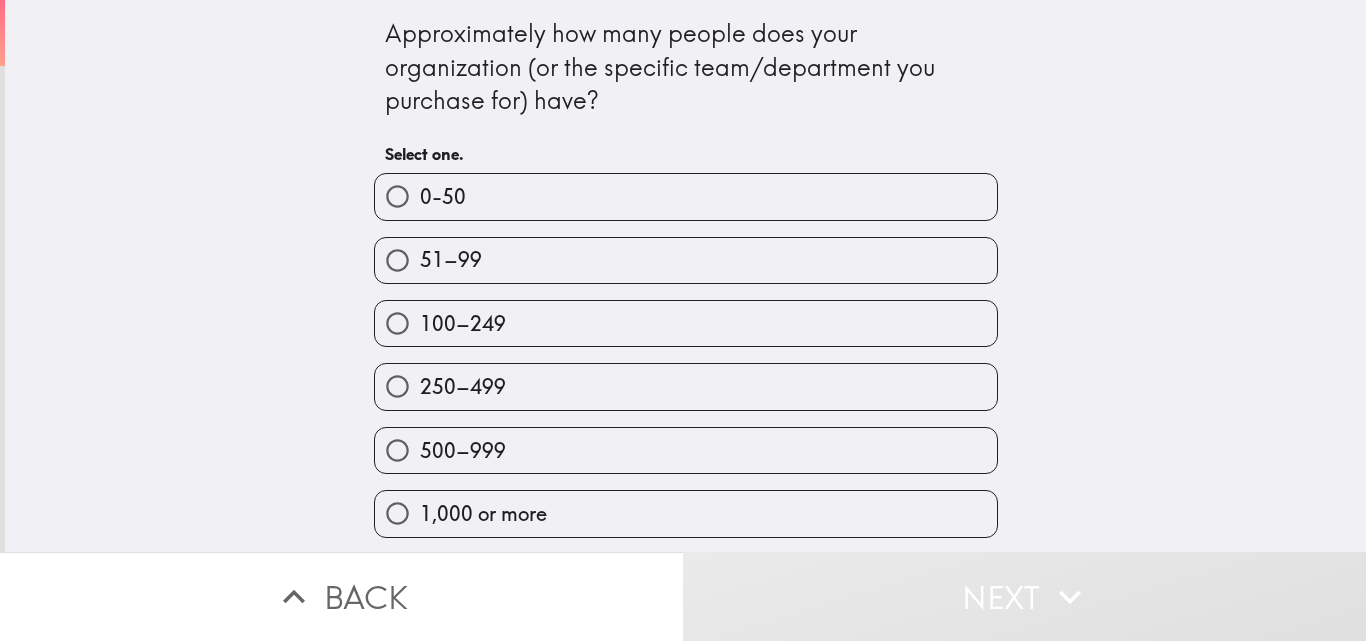 scroll, scrollTop: 1, scrollLeft: 0, axis: vertical 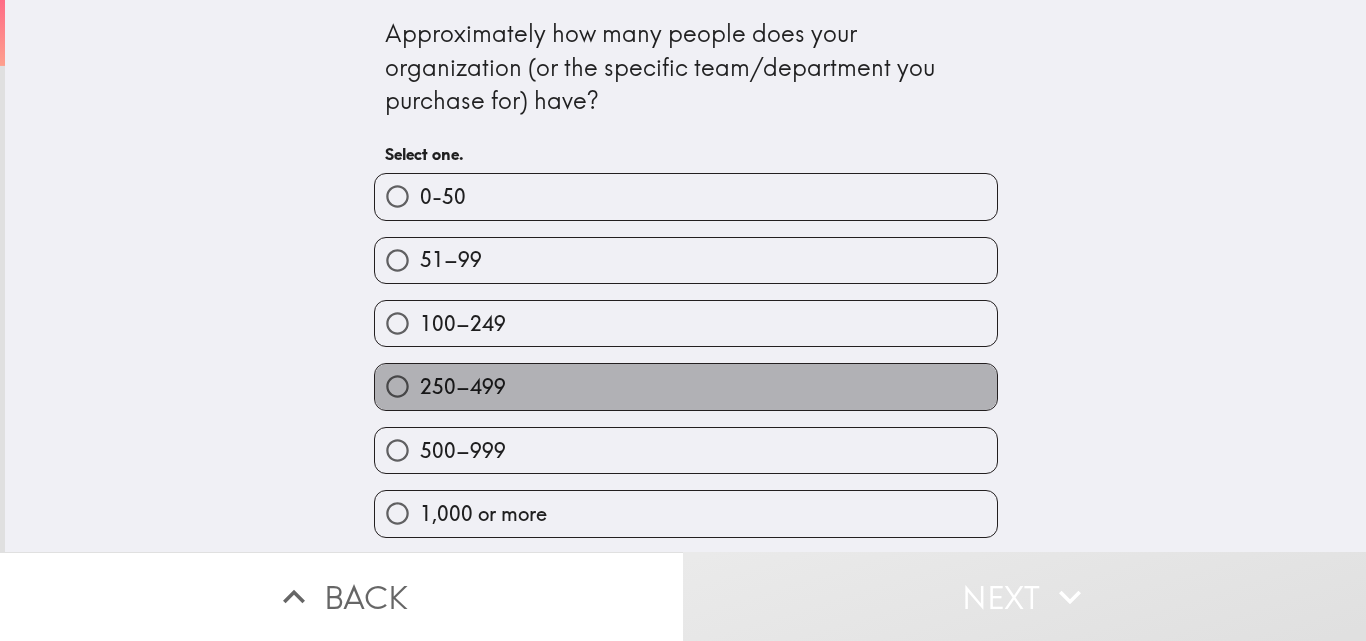click on "250–499" at bounding box center (686, 386) 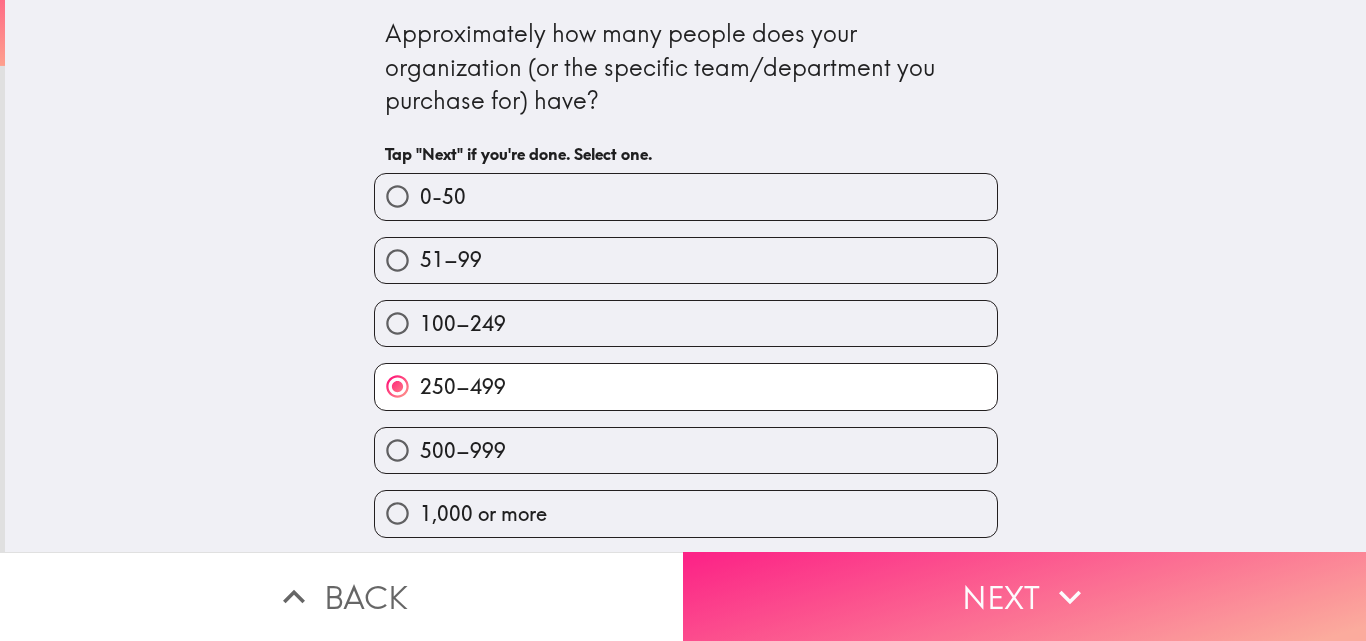 click on "Next" at bounding box center (1024, 596) 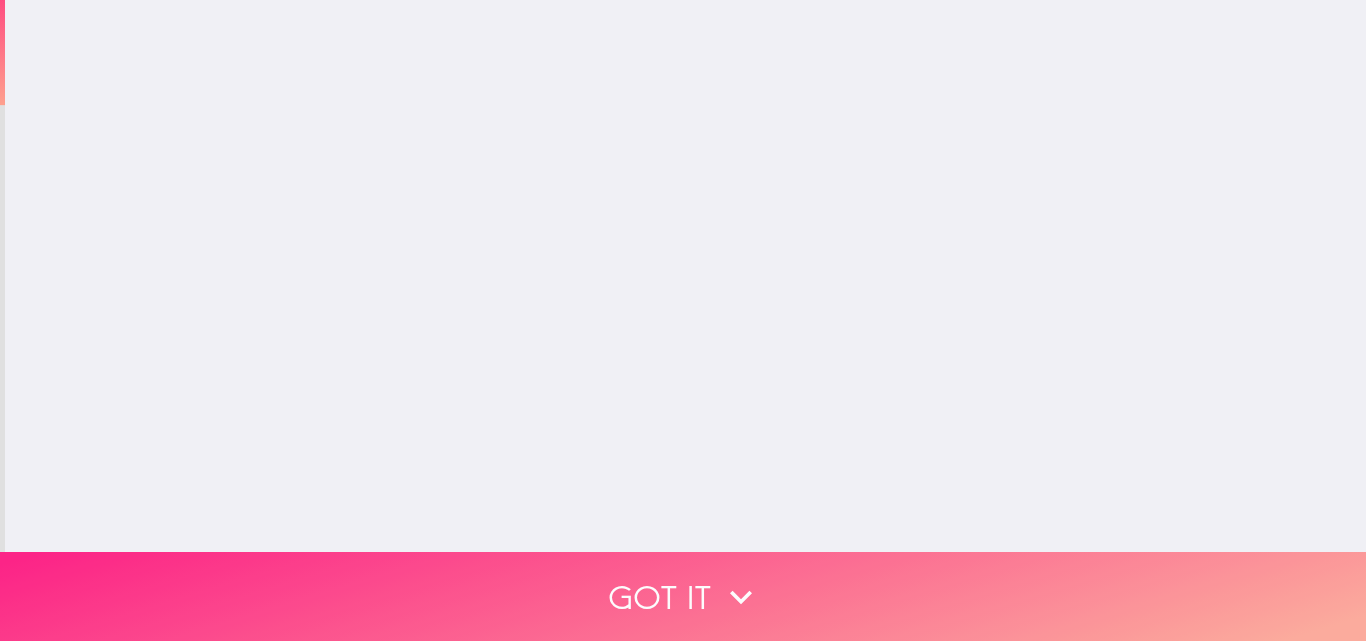 scroll, scrollTop: 0, scrollLeft: 0, axis: both 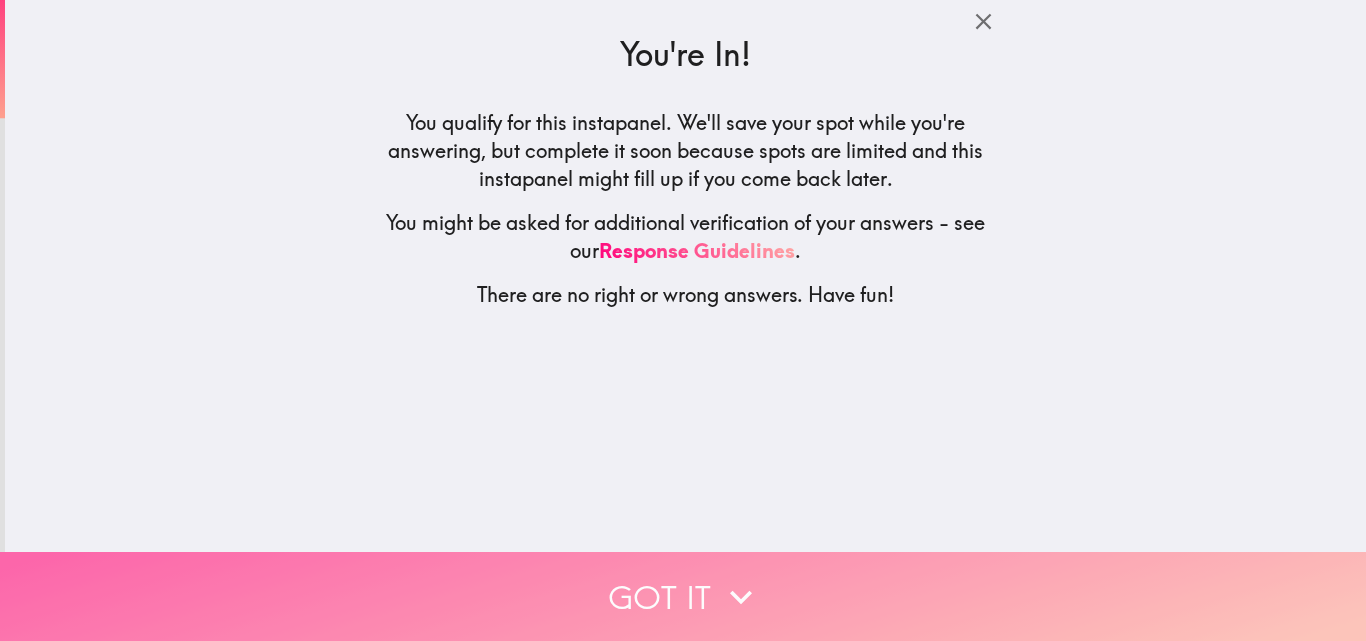 click 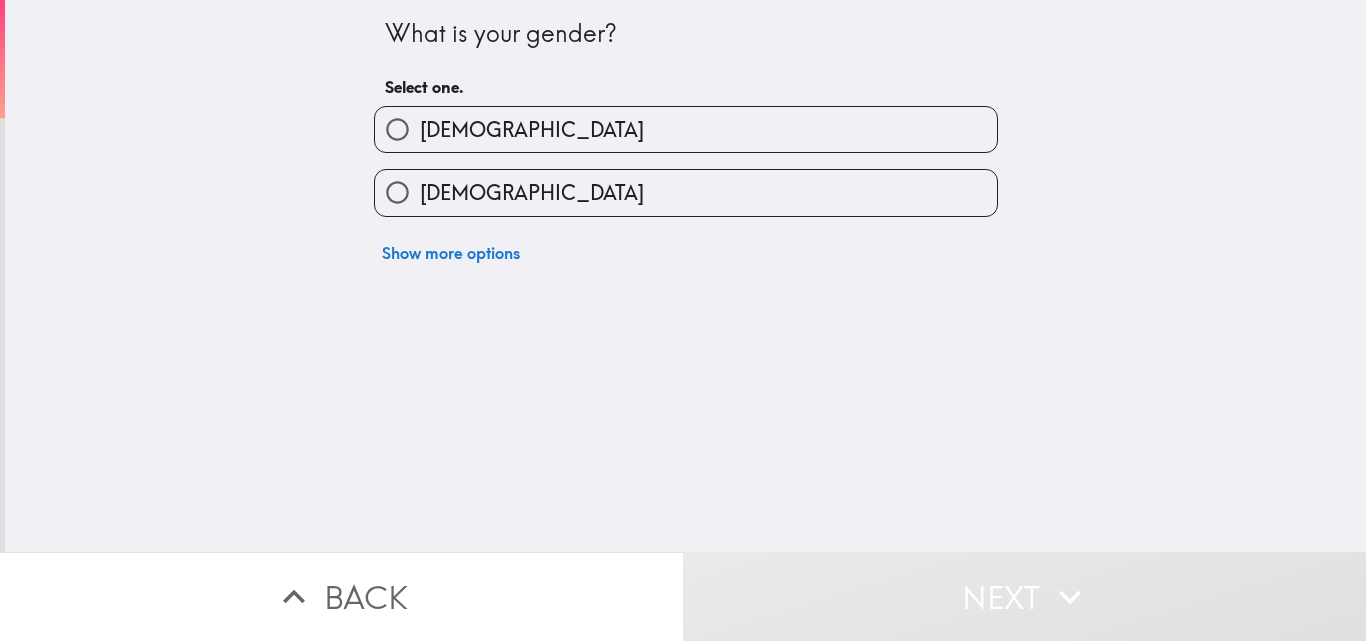click on "[DEMOGRAPHIC_DATA]" at bounding box center (686, 129) 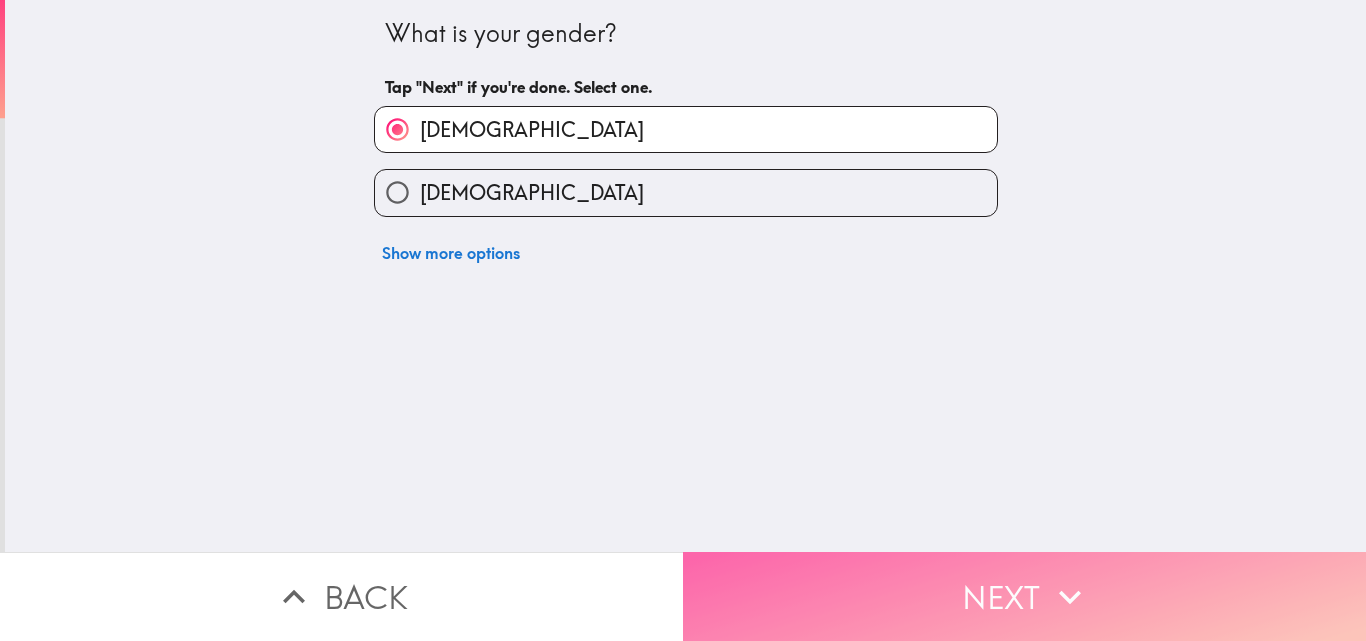 click on "Next" at bounding box center (1024, 596) 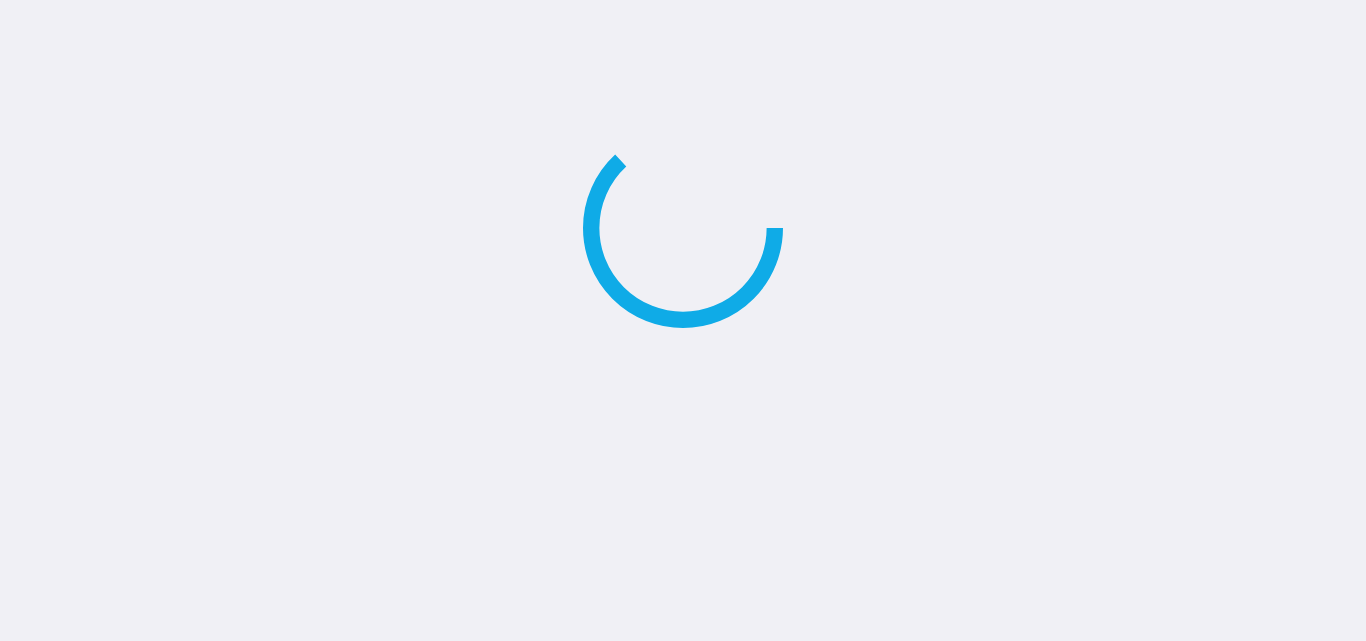 scroll, scrollTop: 0, scrollLeft: 0, axis: both 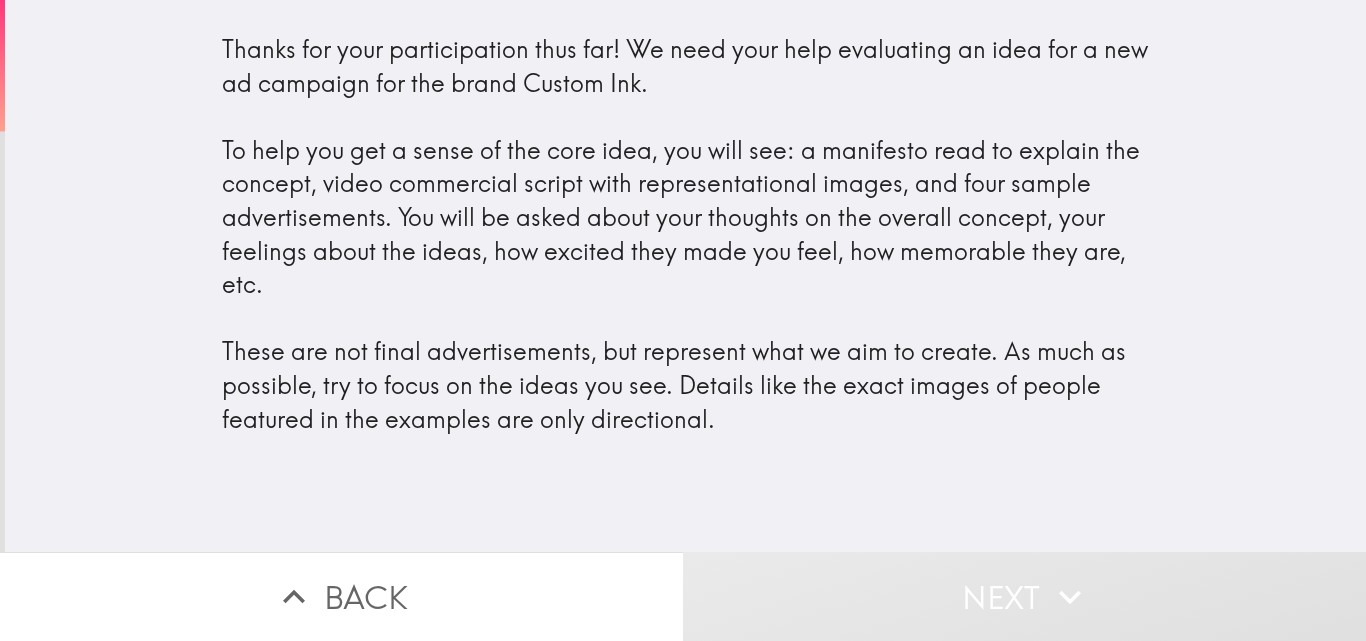 drag, startPoint x: 602, startPoint y: 431, endPoint x: 614, endPoint y: 429, distance: 12.165525 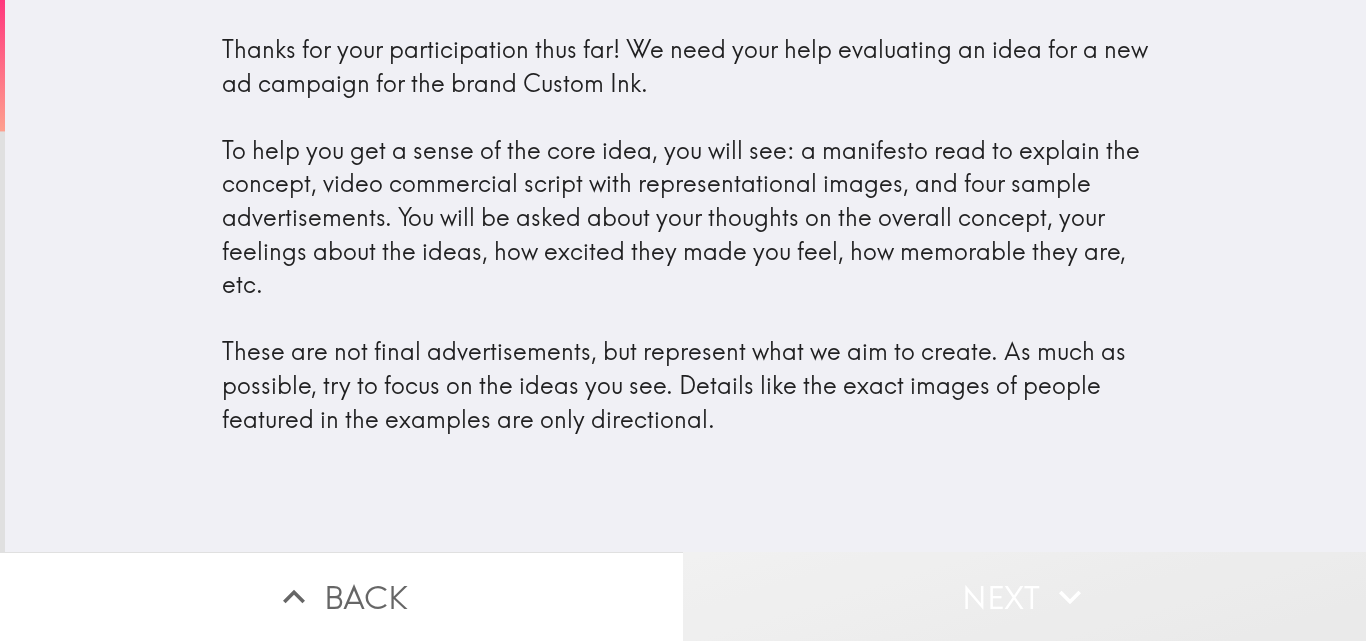 drag, startPoint x: 924, startPoint y: 581, endPoint x: 800, endPoint y: 561, distance: 125.60255 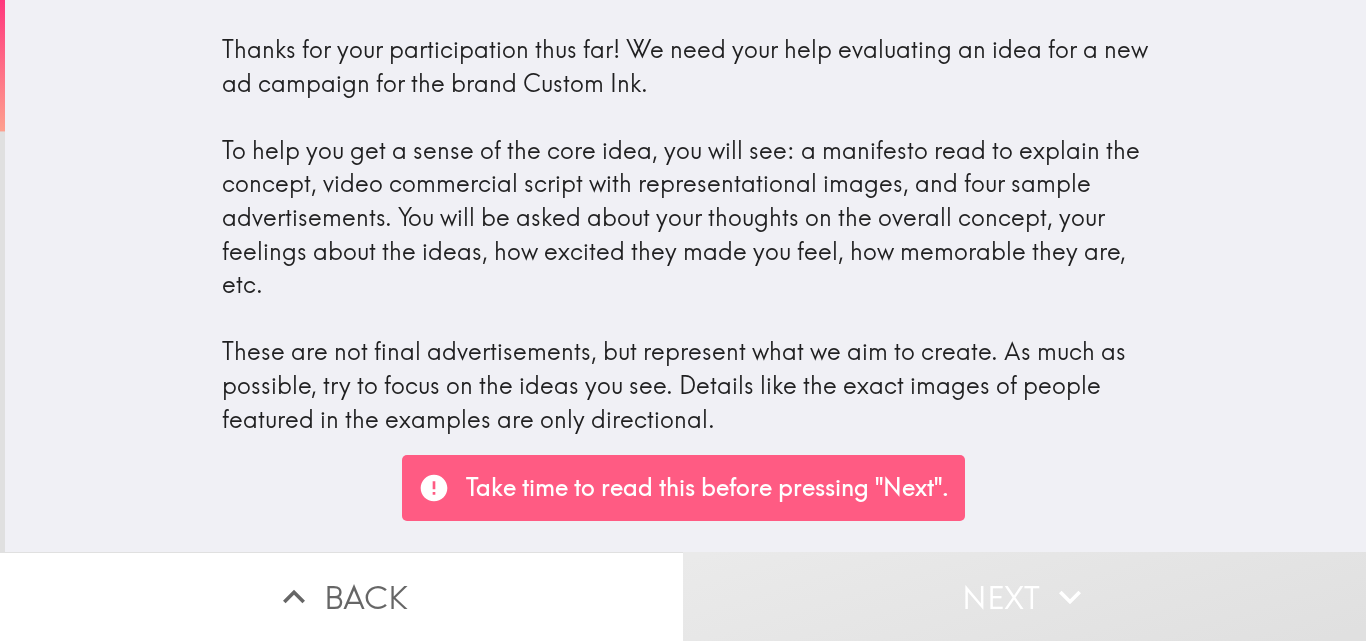 click on "Take time to read this before pressing "Next"." at bounding box center (707, 488) 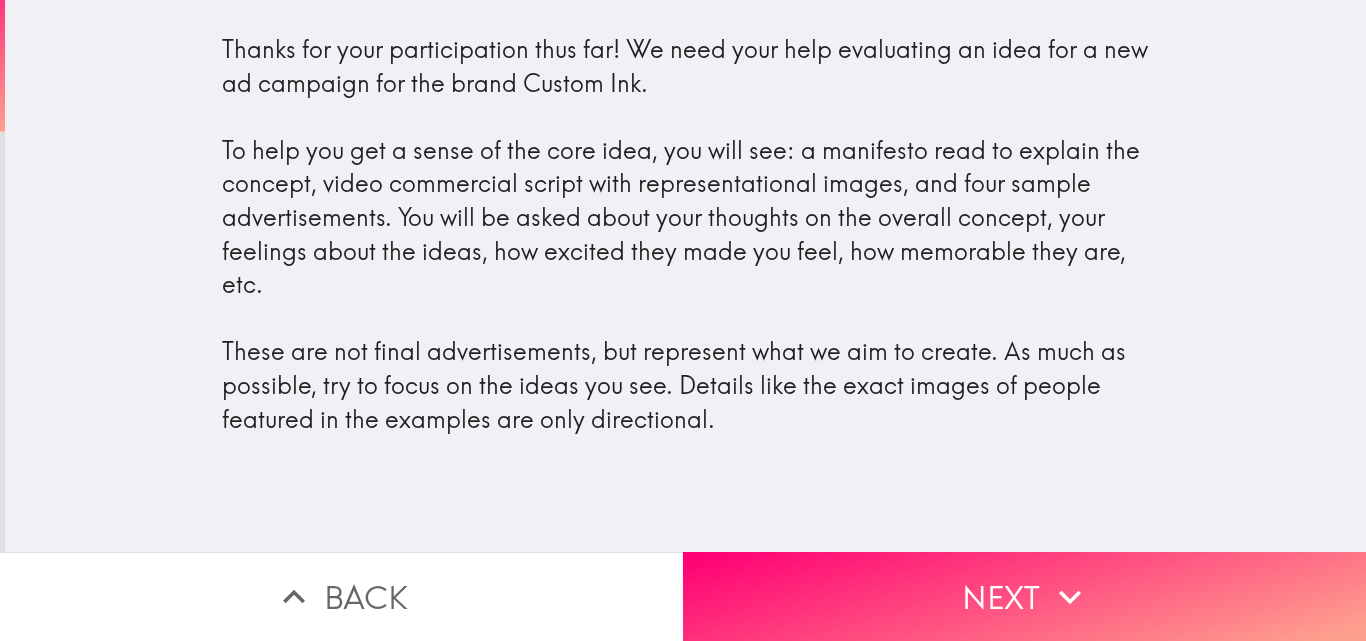 click on "Thanks for your participation thus far! We need your help evaluating an idea for a new ad campaign for the brand Custom Ink.
To help you get a sense of the core idea, you will see: a manifesto read to explain the concept, video commercial script with representational images, and four sample advertisements. You will be asked about your thoughts on the overall concept, your feelings about the ideas, how excited they made you feel, how memorable they are, etc.
These are not final advertisements, but represent what we aim to create. As much as possible, try to focus on the ideas you see. Details like the exact images of people featured in the examples are only directional." at bounding box center (686, 234) 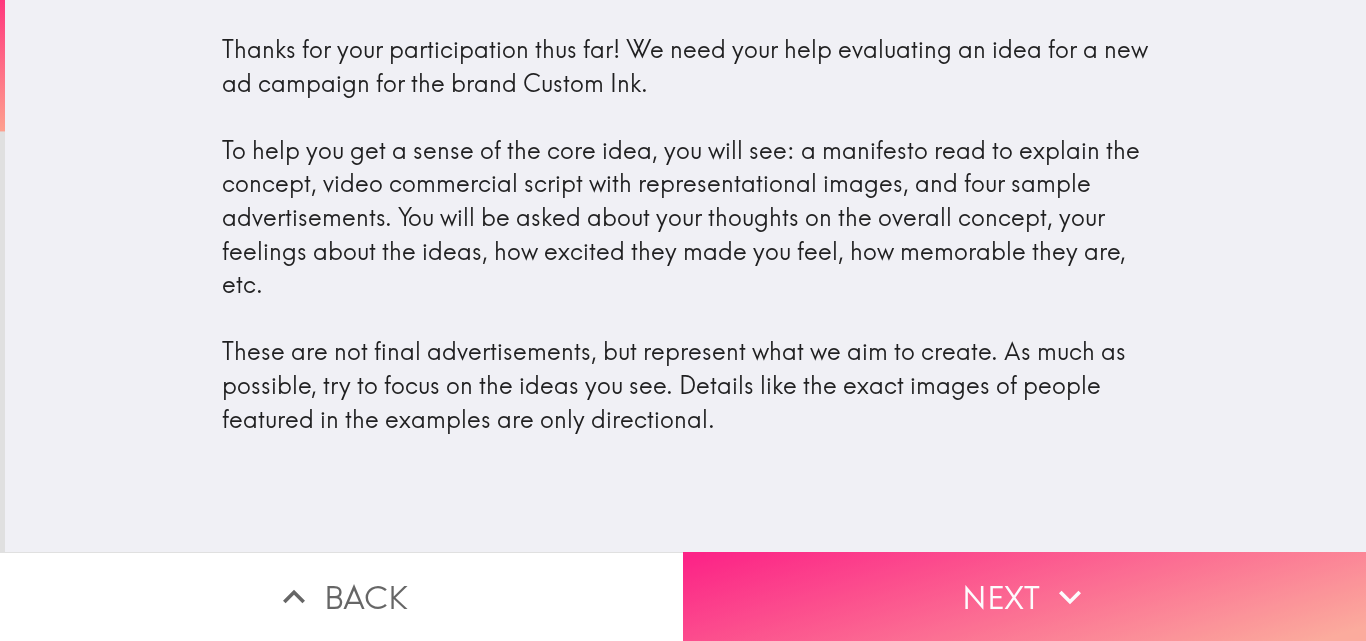 click on "Next" at bounding box center (1024, 596) 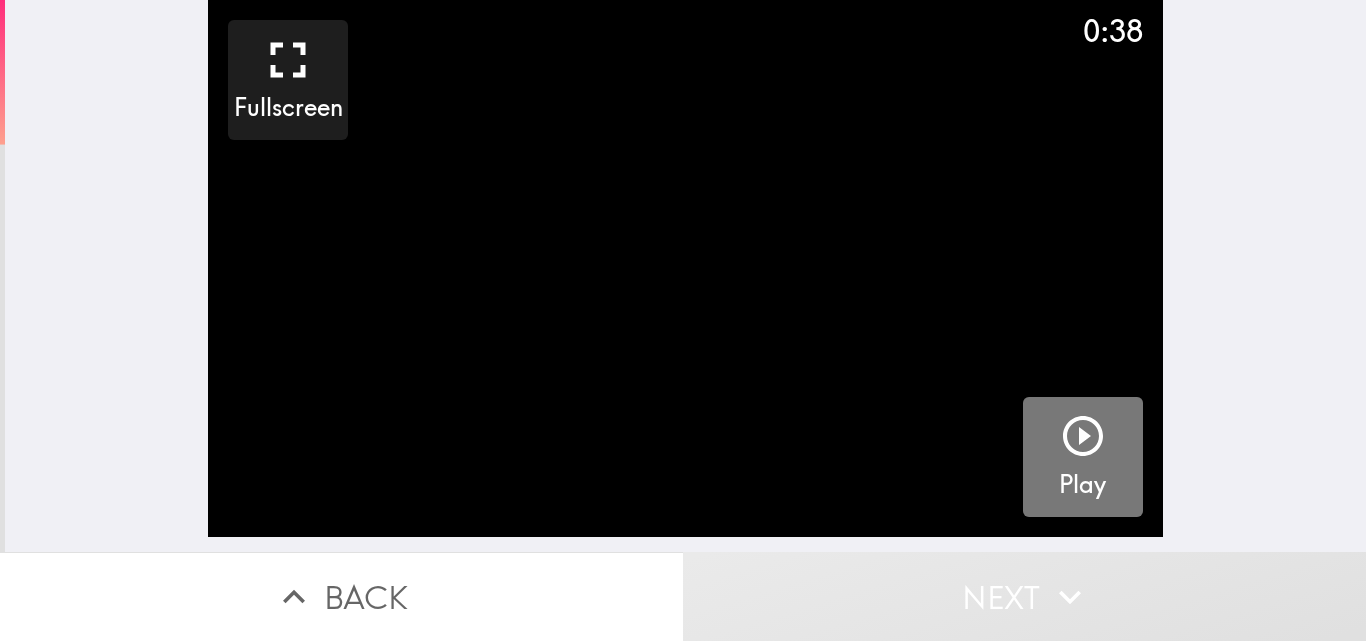 click 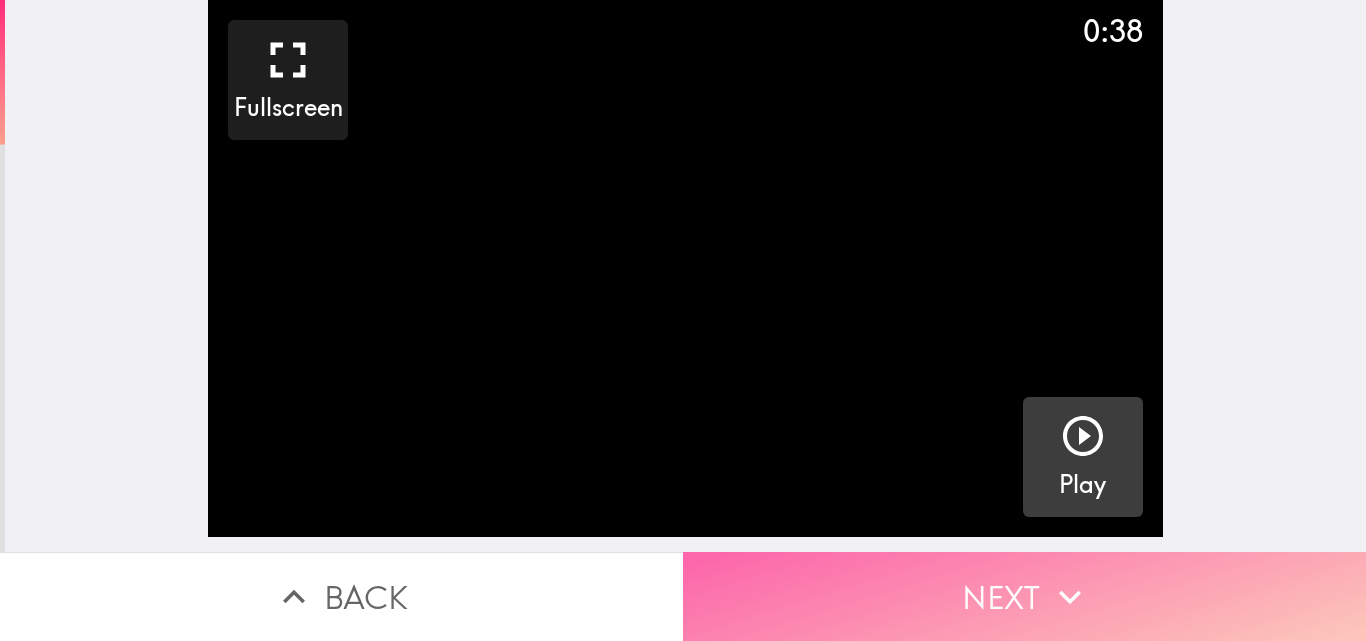 click on "Next" at bounding box center [1024, 596] 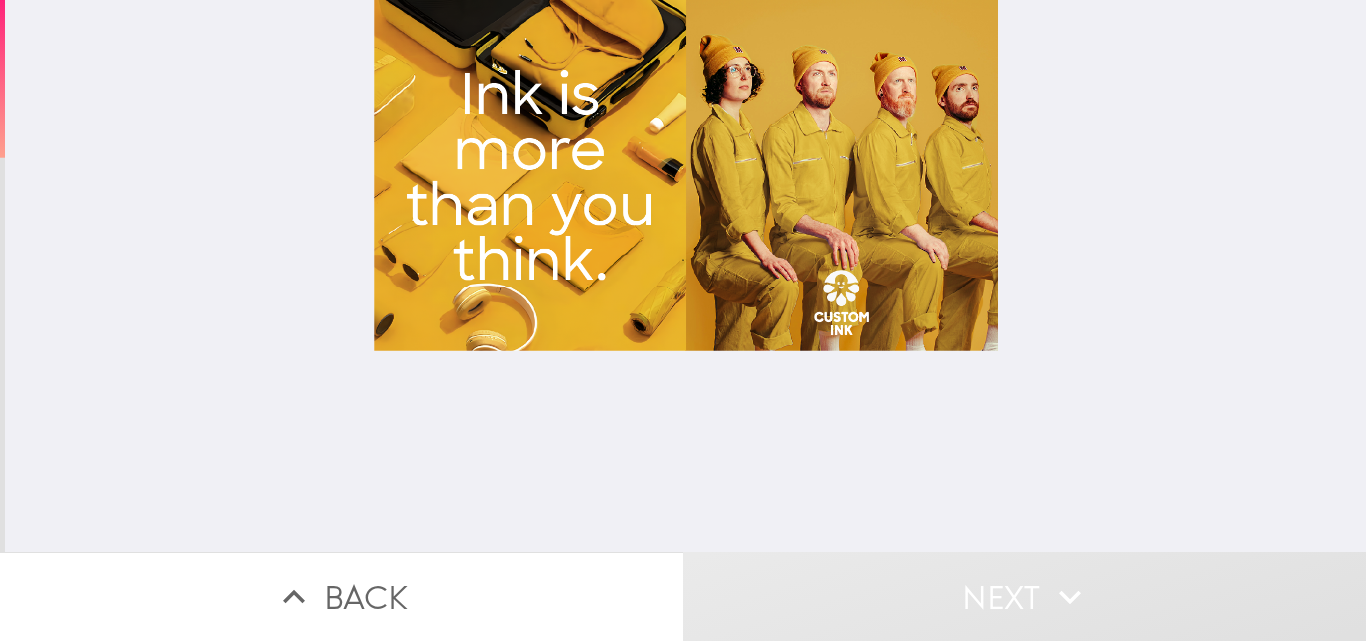 click at bounding box center [686, 276] 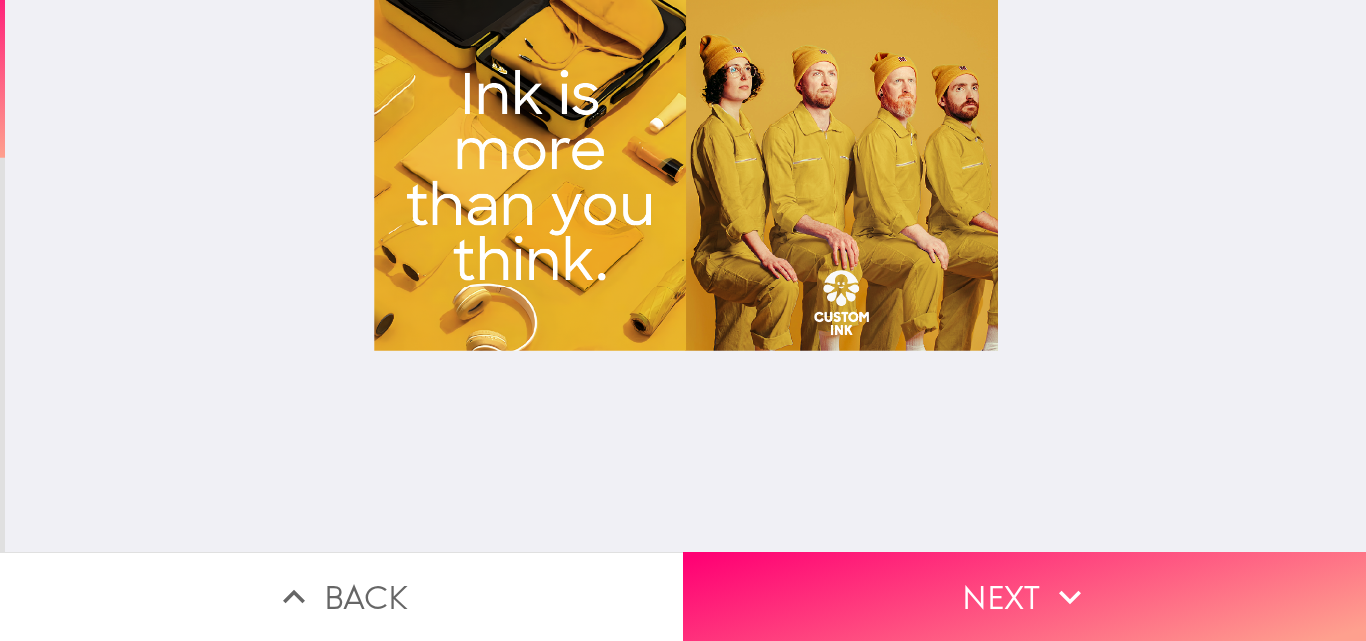 click at bounding box center [686, 276] 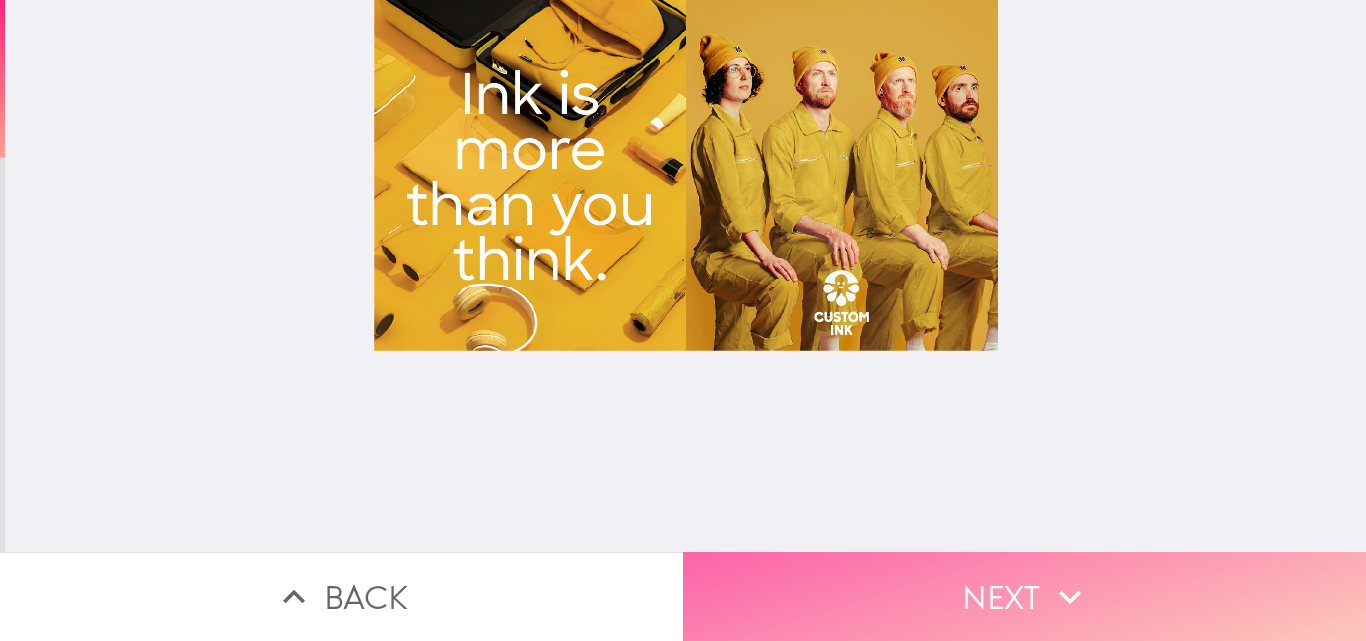 click on "Next" at bounding box center (1024, 596) 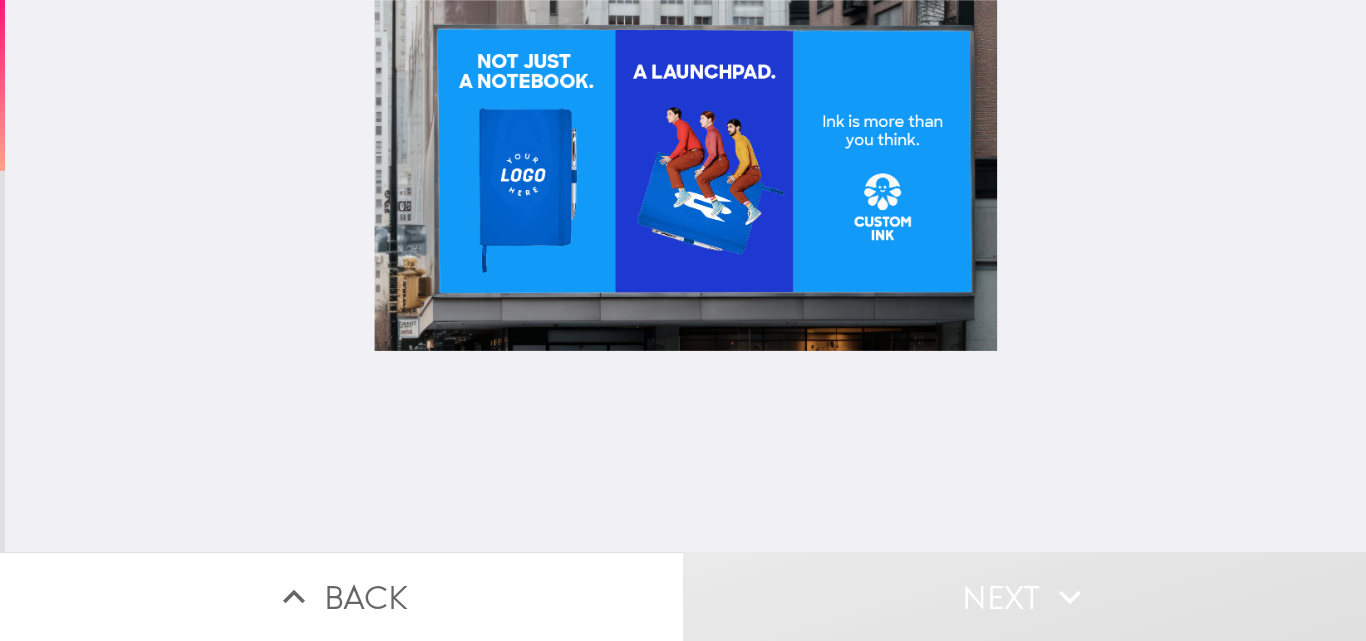 click at bounding box center (686, 276) 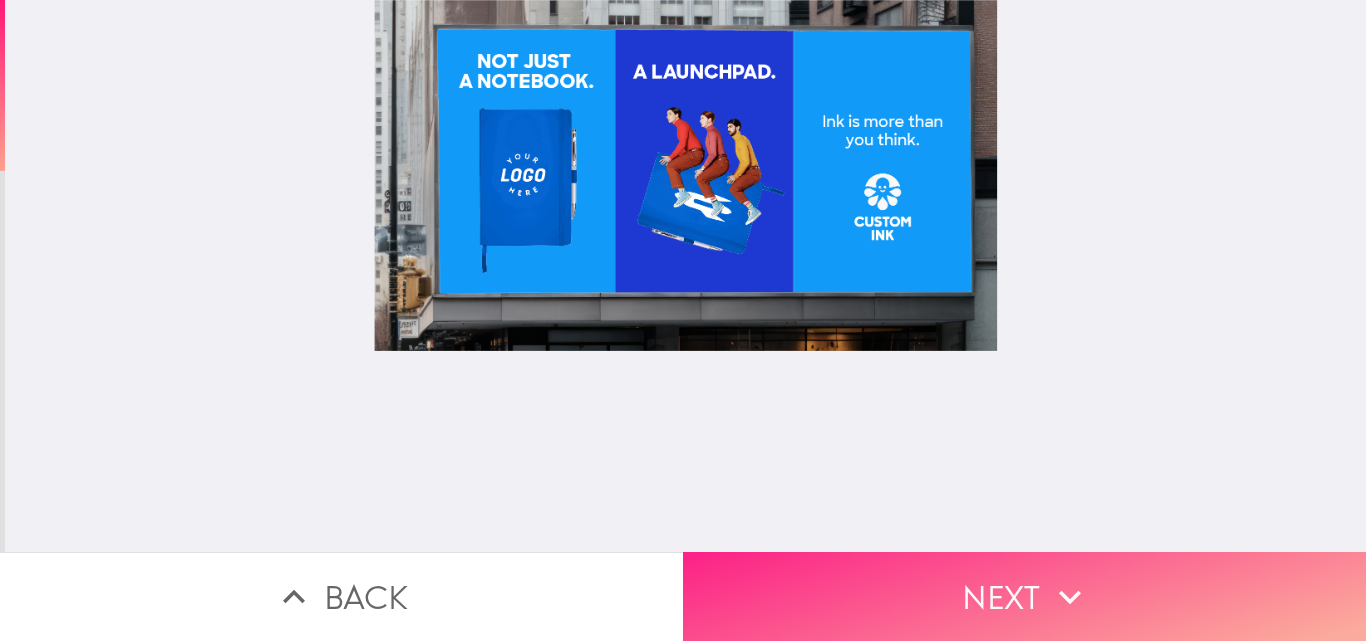 click on "Next" at bounding box center [1024, 596] 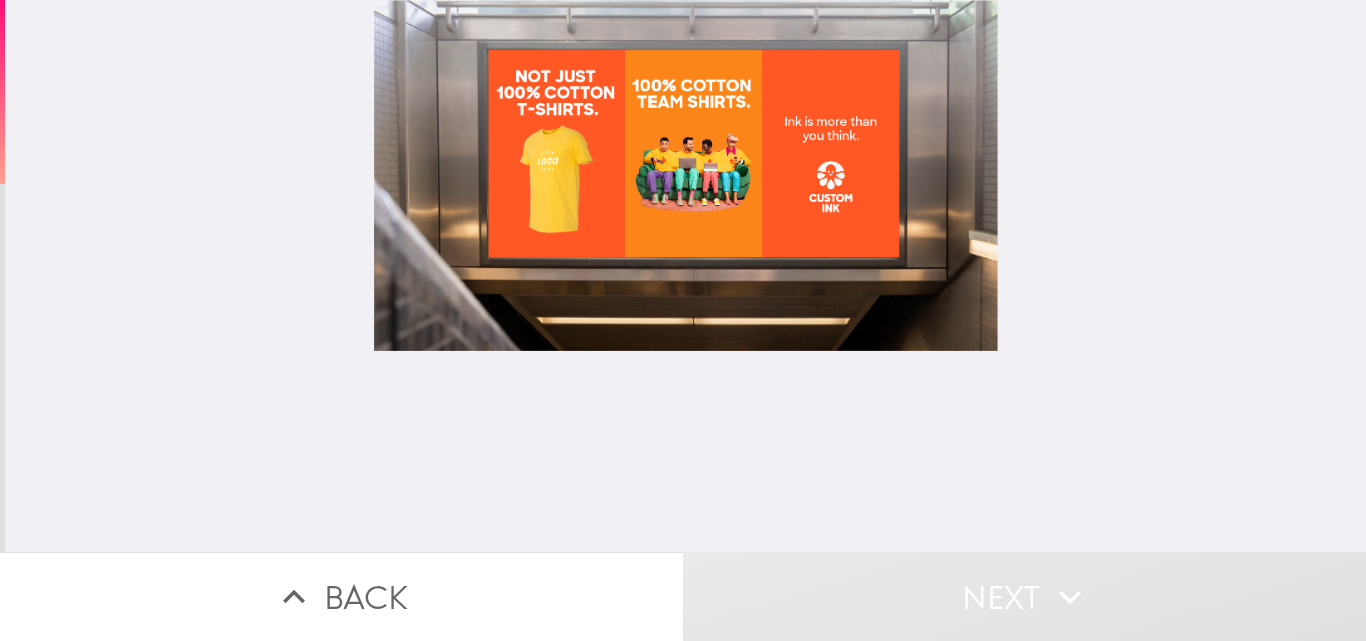 click at bounding box center (686, 276) 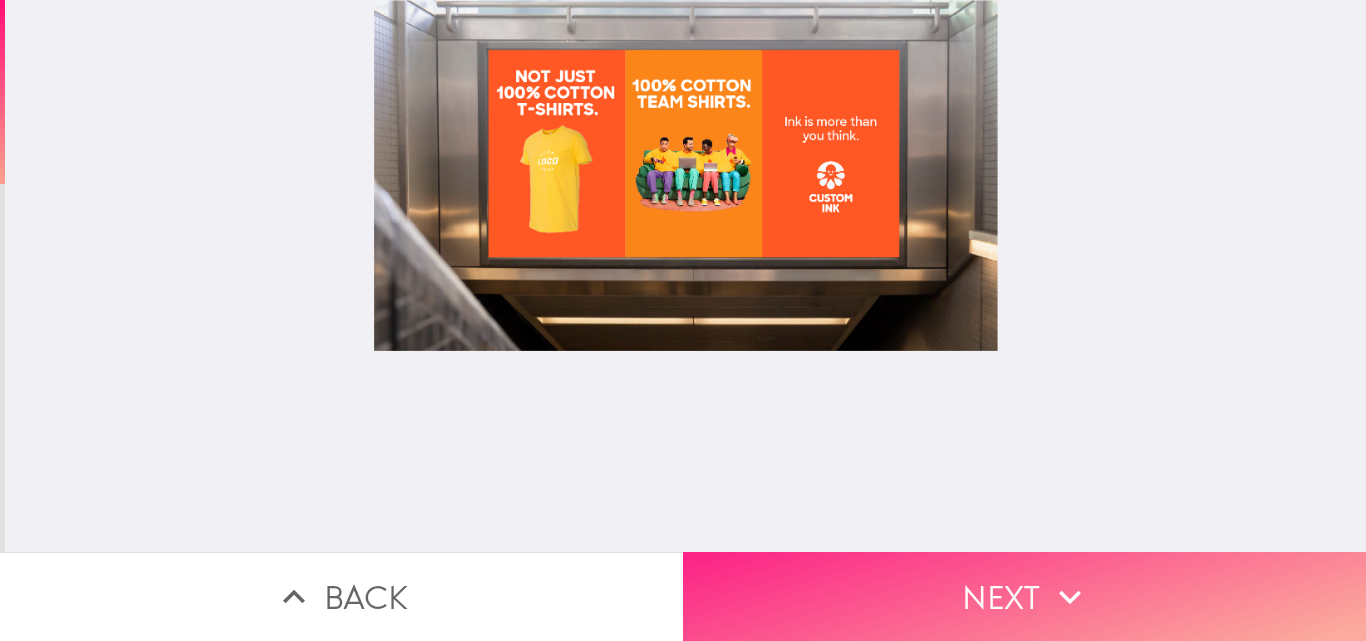 click on "Next" at bounding box center [1024, 596] 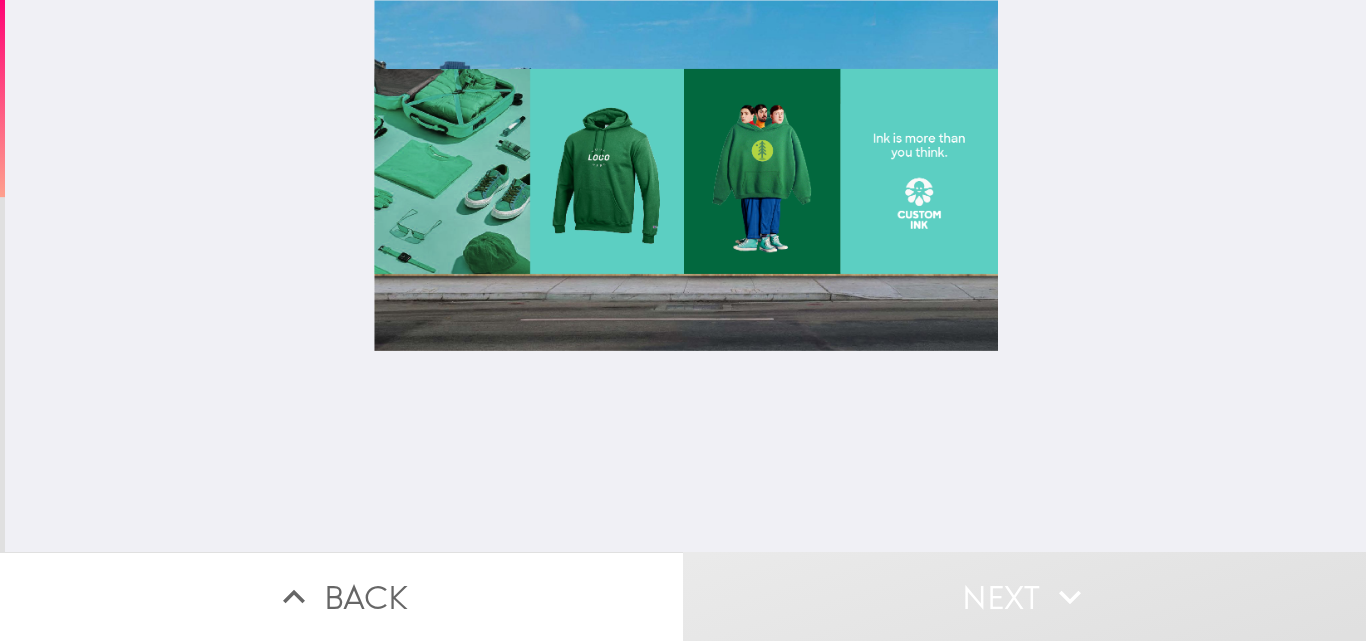 click at bounding box center [686, 276] 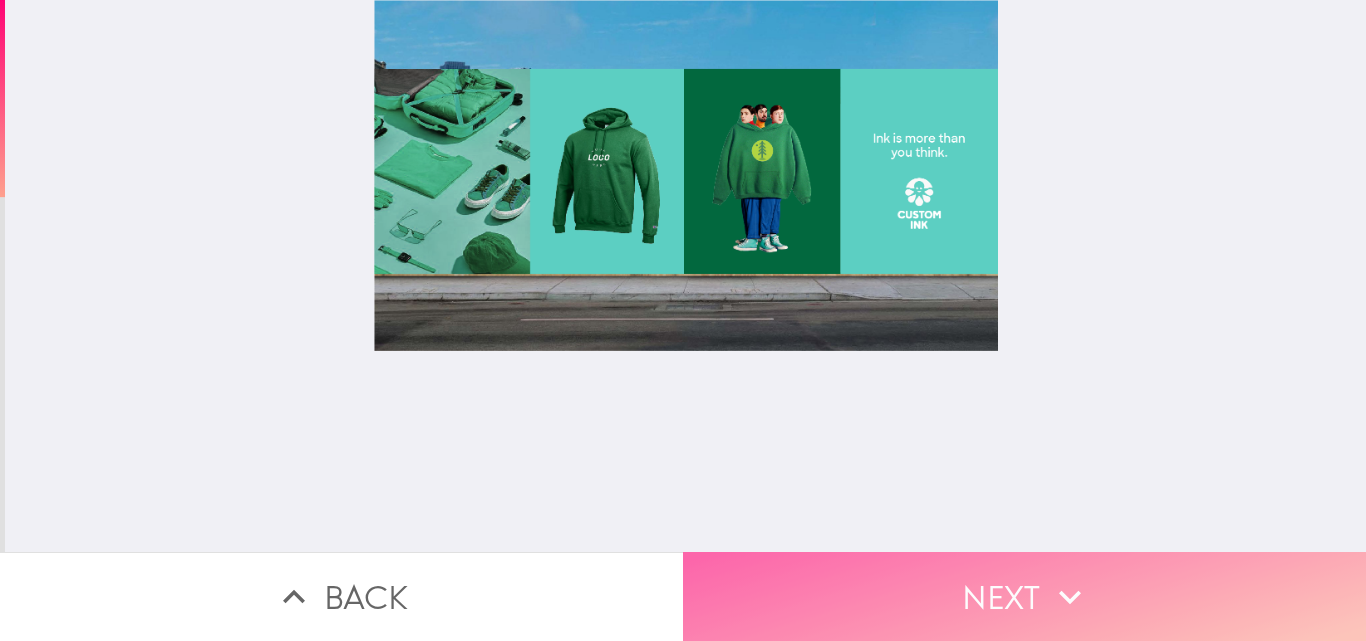 click on "Next" at bounding box center [1024, 596] 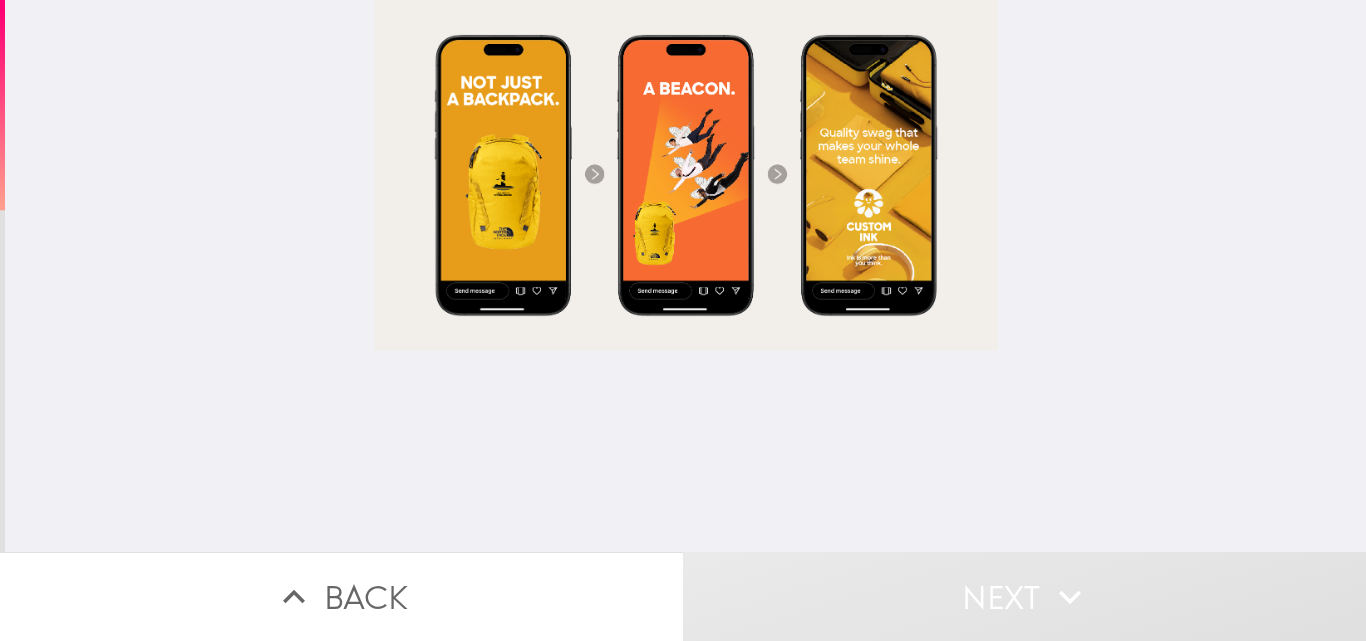 click at bounding box center [686, 276] 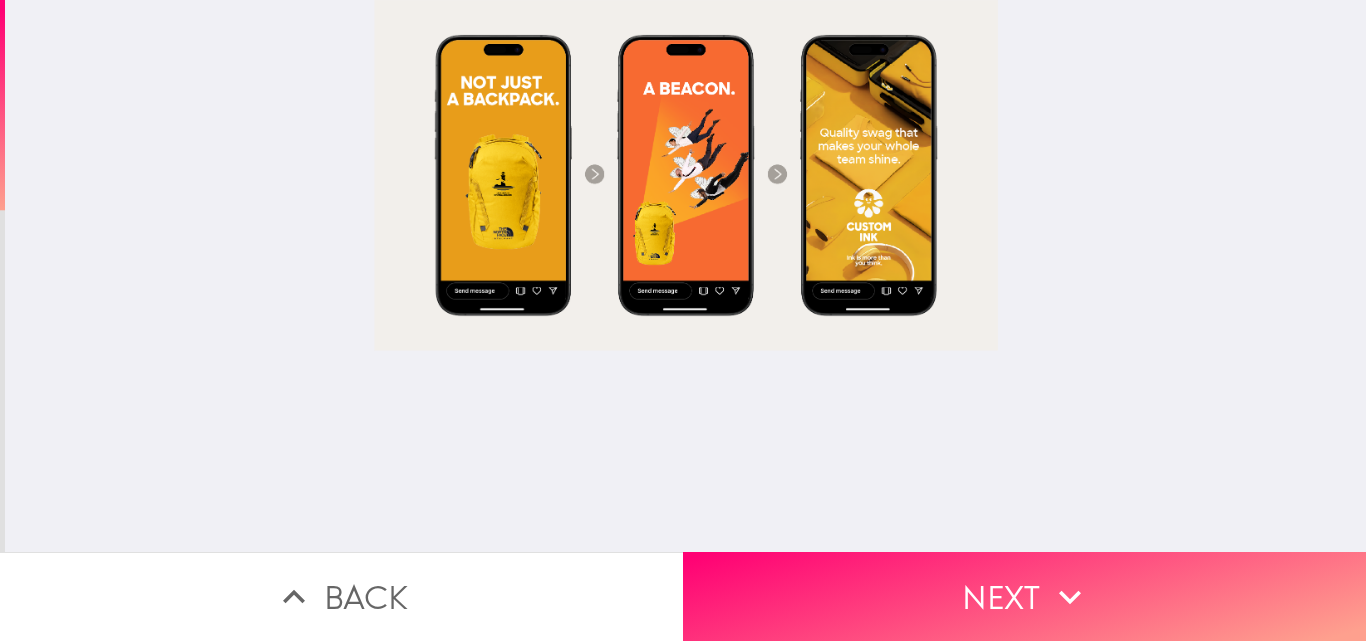 click at bounding box center (686, 276) 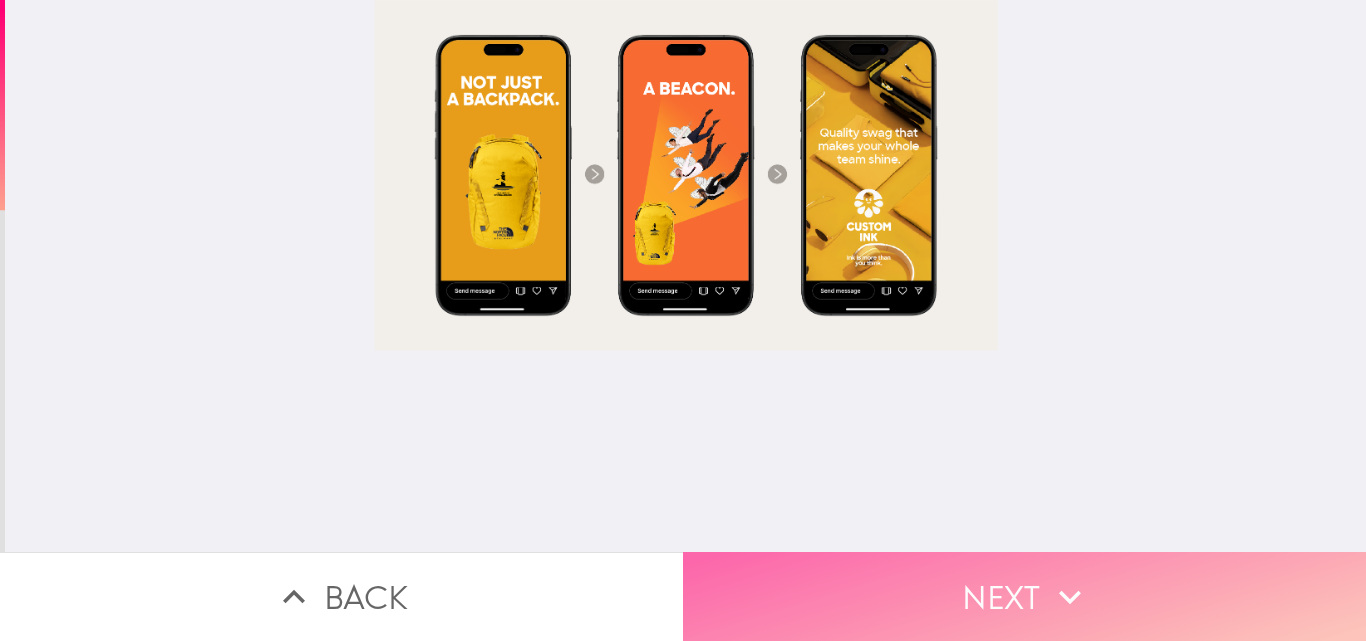 click on "Next" at bounding box center [1024, 596] 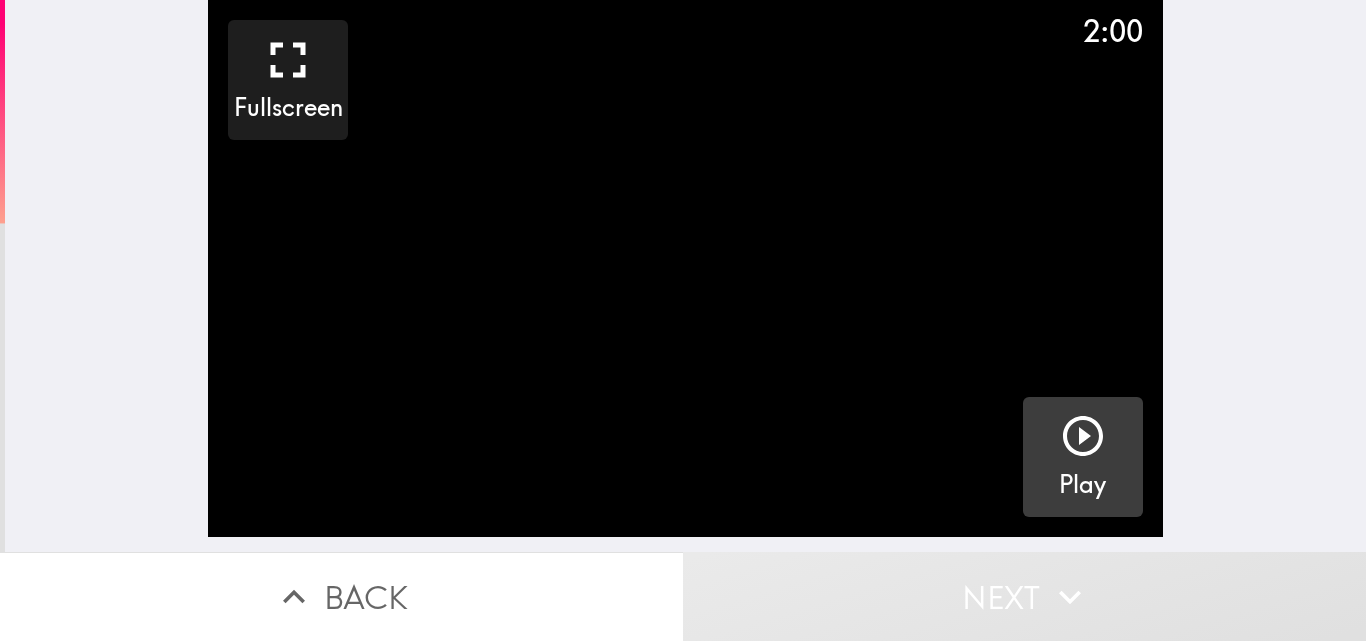 click 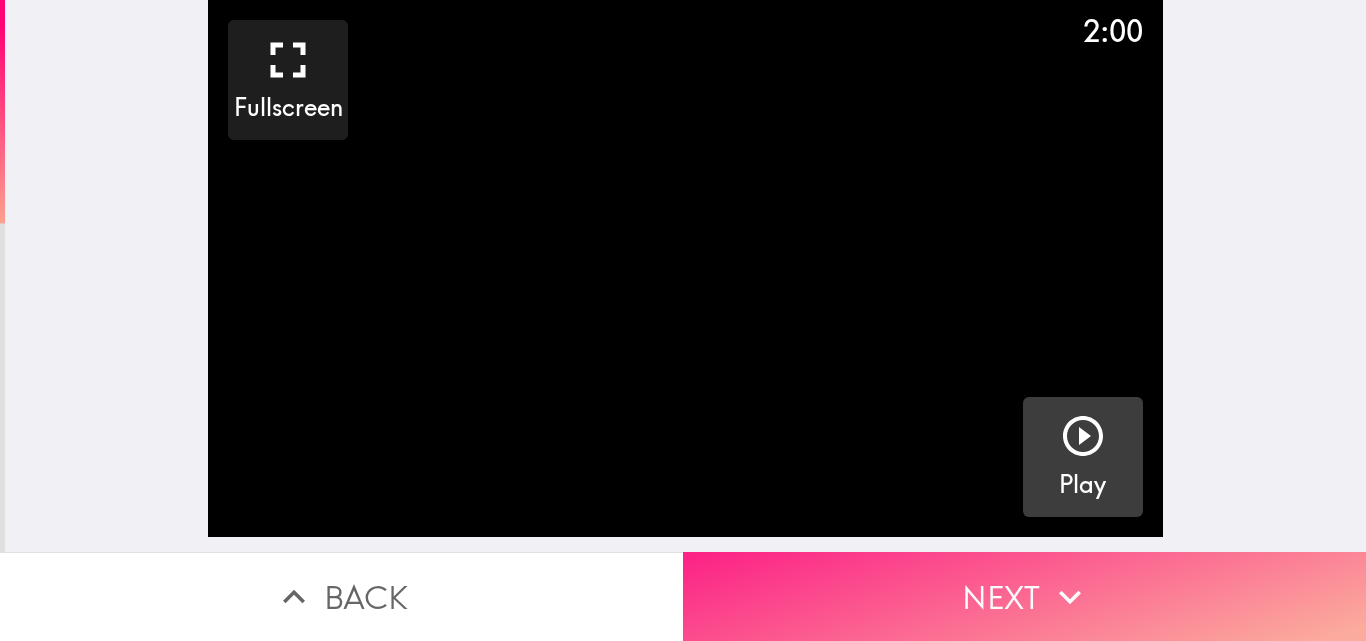 type 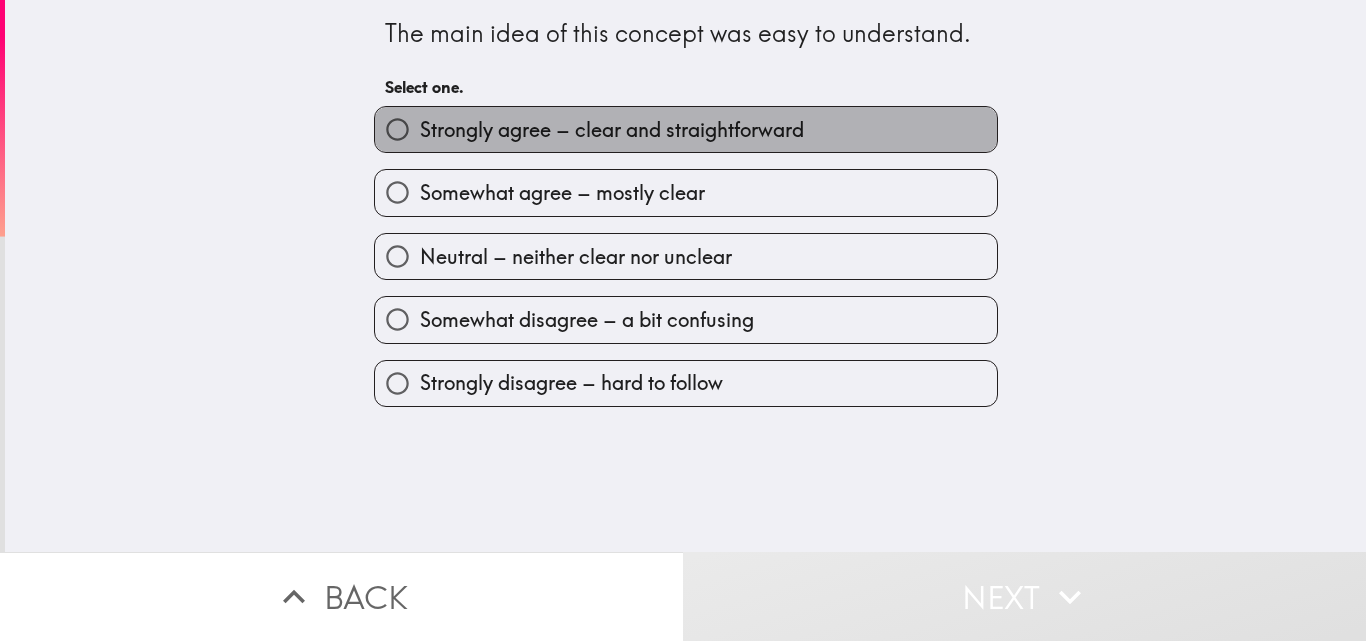 click on "Strongly agree – clear and straightforward" at bounding box center [612, 130] 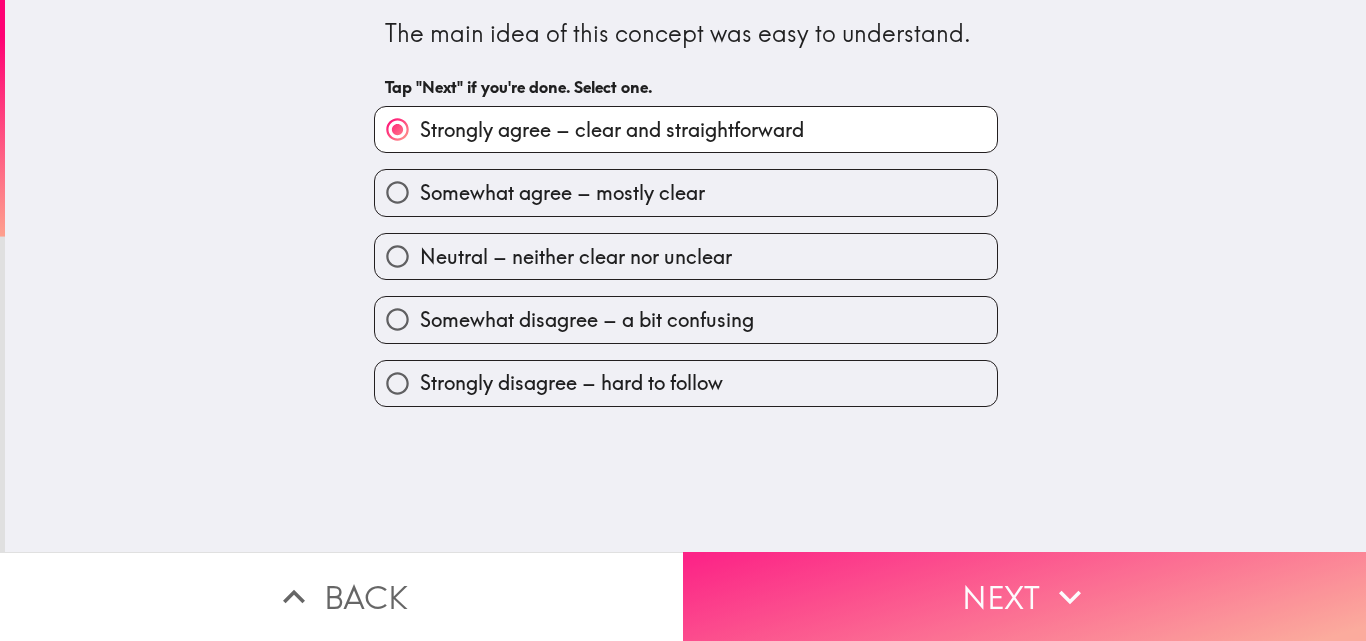 click on "Next" at bounding box center (1024, 596) 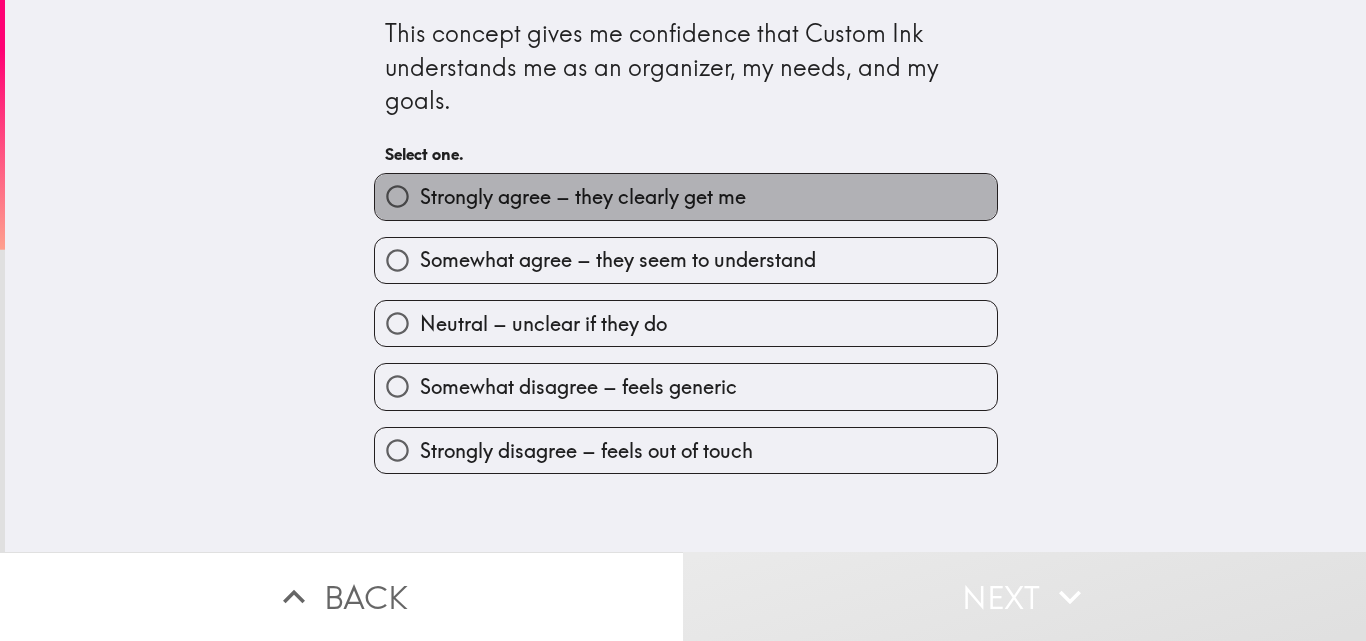 click on "Strongly agree – they clearly get me" at bounding box center [583, 197] 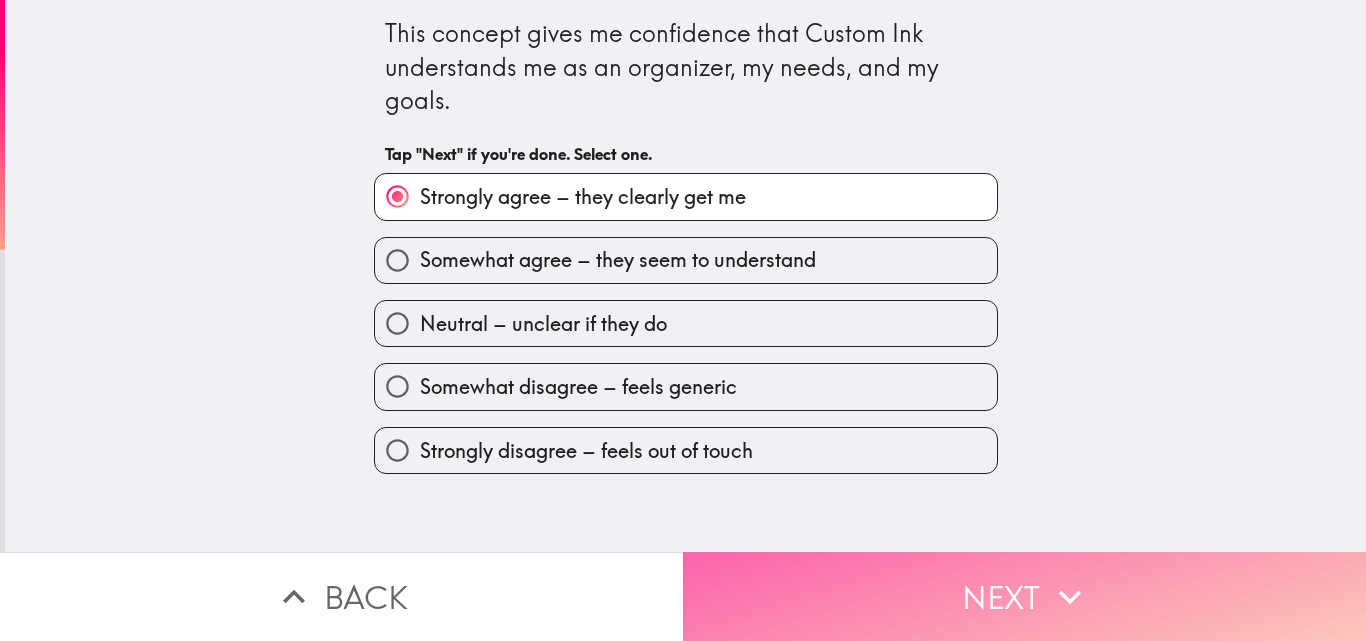 click on "Next" at bounding box center [1024, 596] 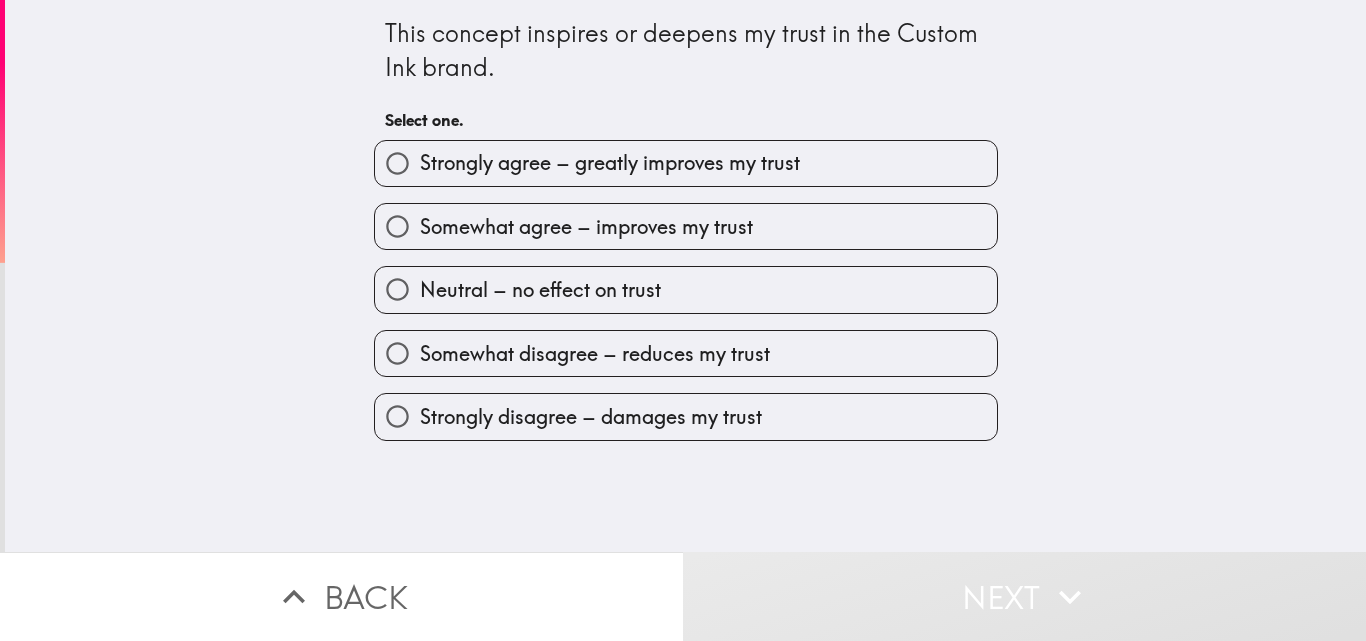 click on "Strongly agree – greatly improves my trust" at bounding box center [610, 163] 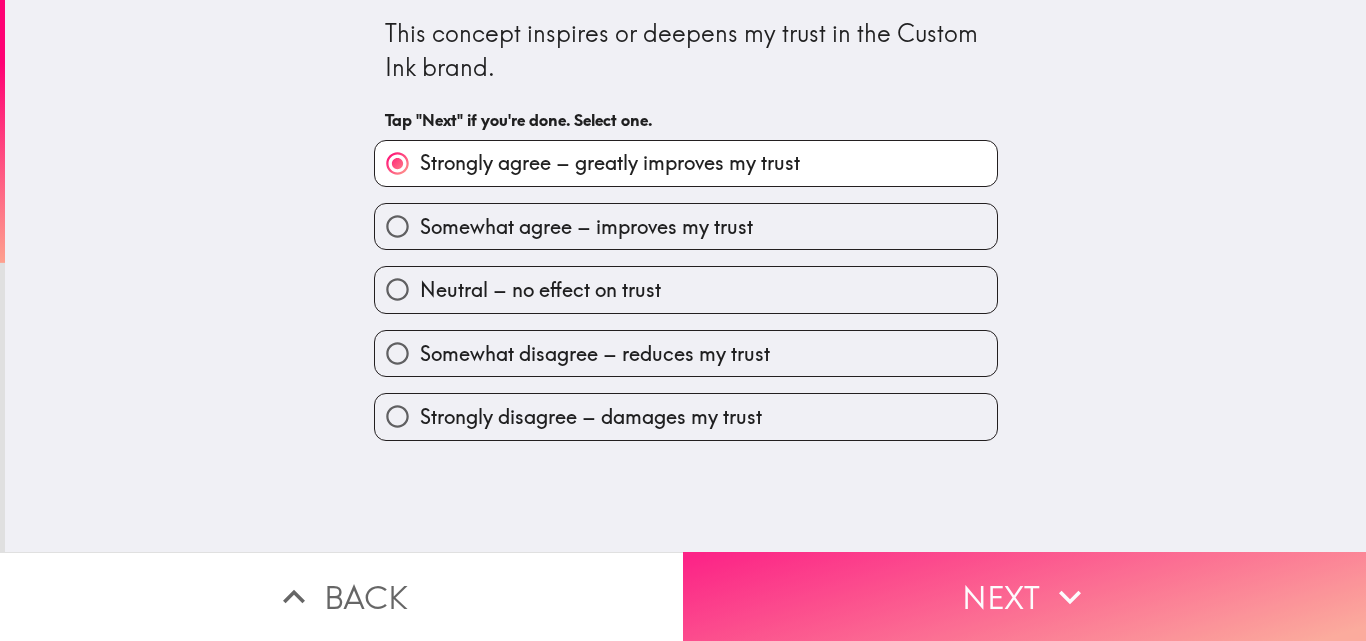 click on "Next" at bounding box center (1024, 596) 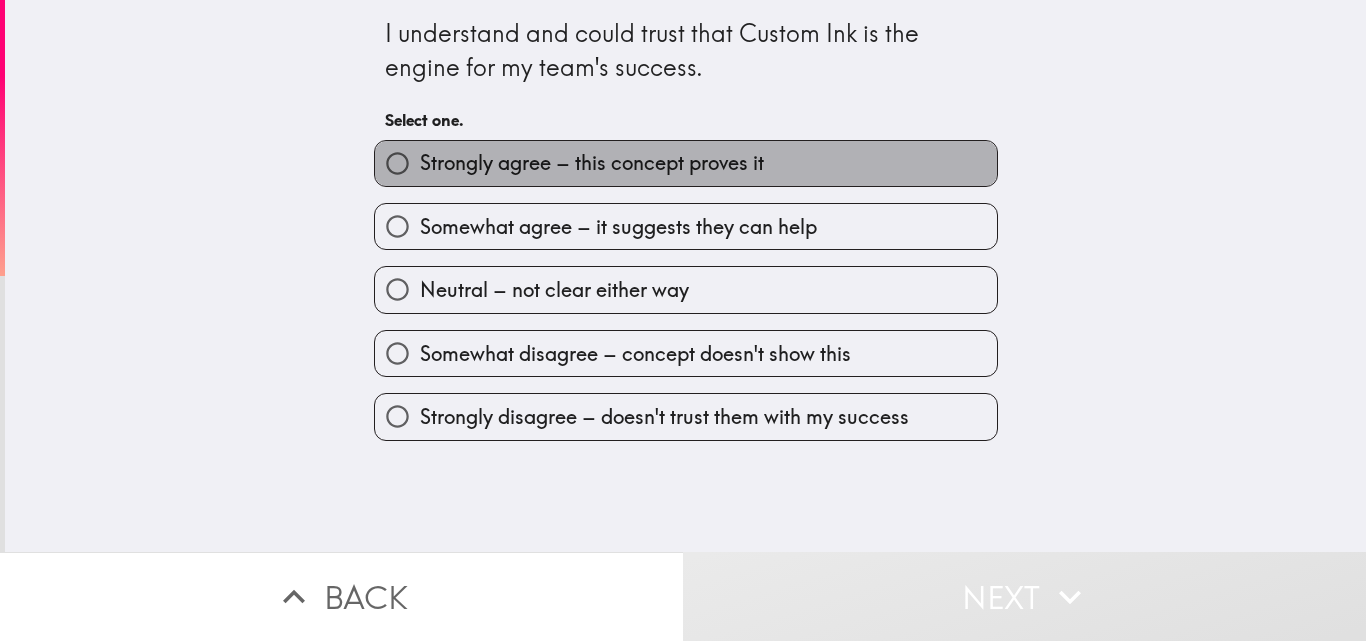 click on "Strongly agree – this concept proves it" at bounding box center [592, 163] 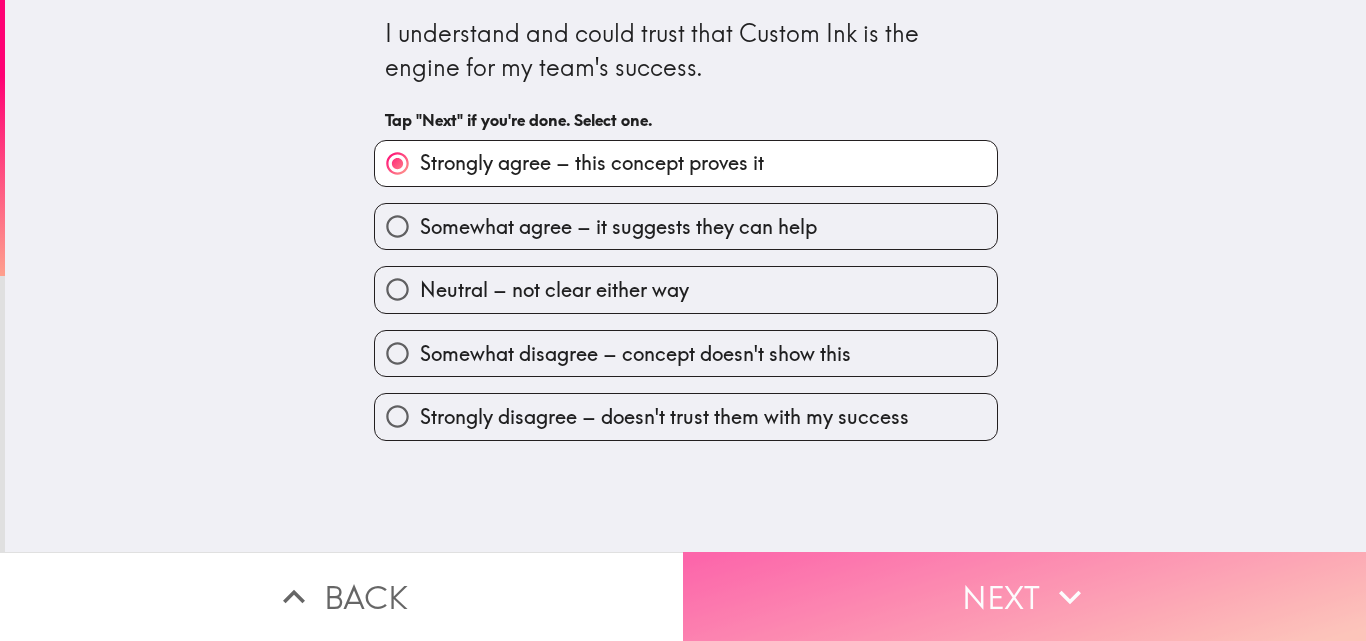 click on "Next" at bounding box center (1024, 596) 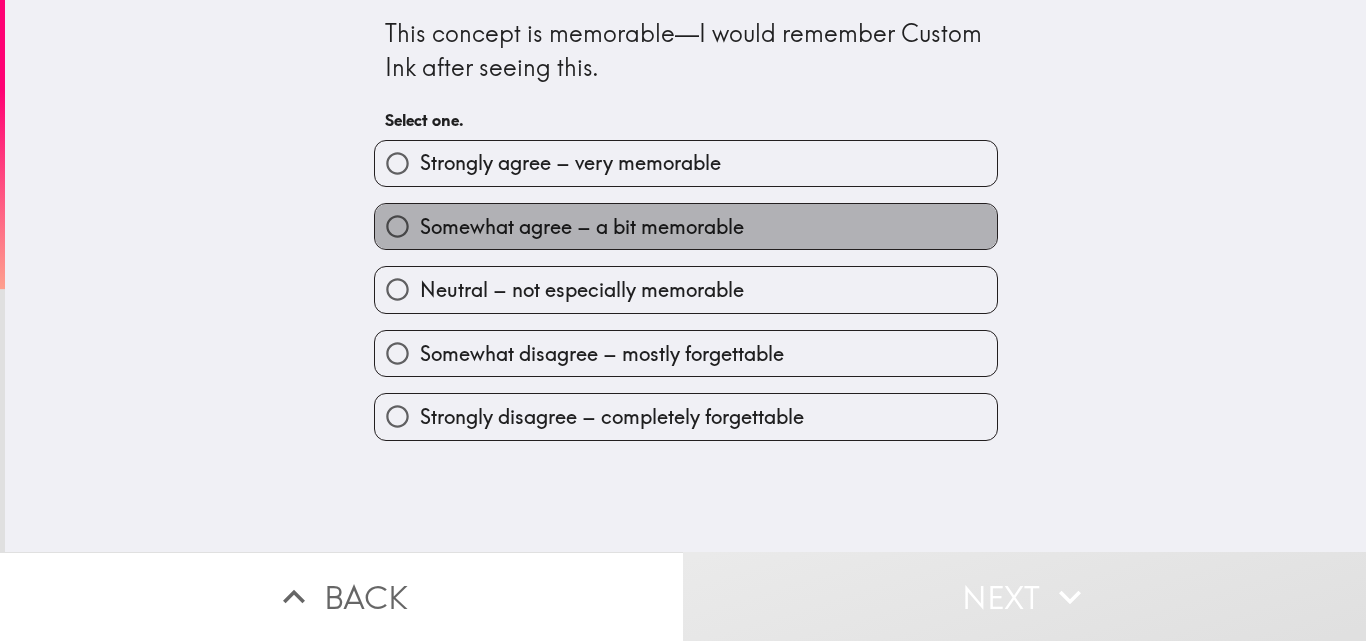 click on "Somewhat agree – a bit memorable" at bounding box center [582, 227] 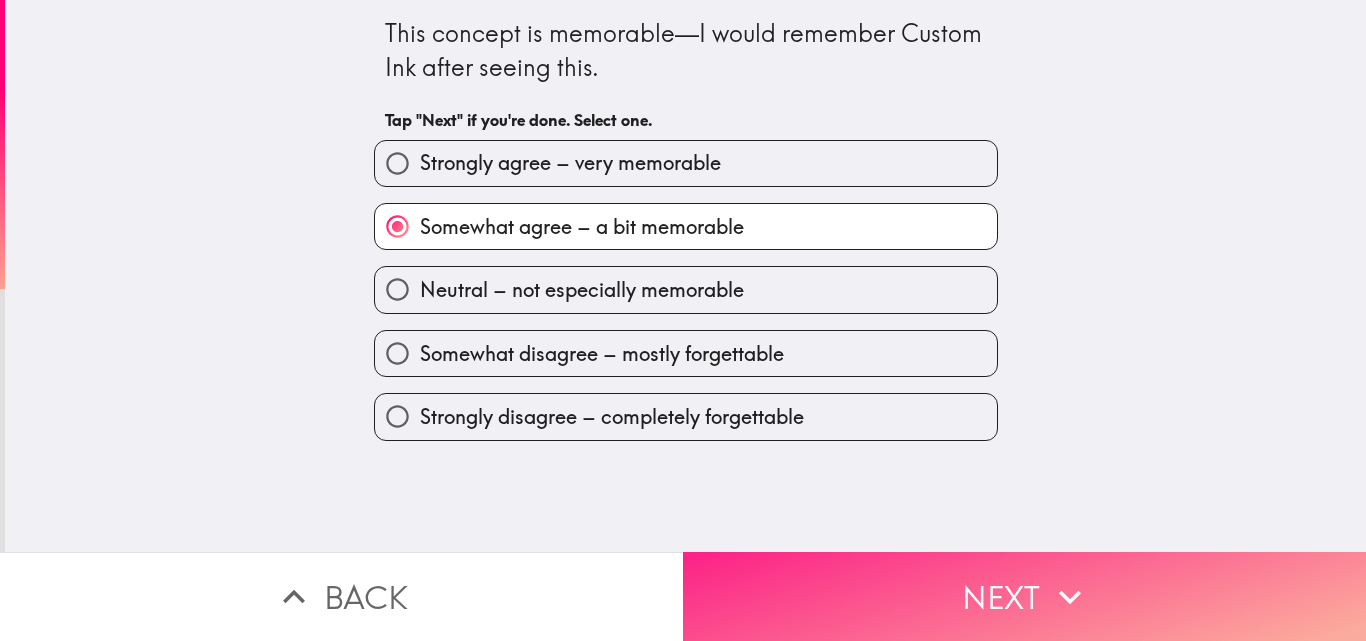 click on "Next" at bounding box center (1024, 596) 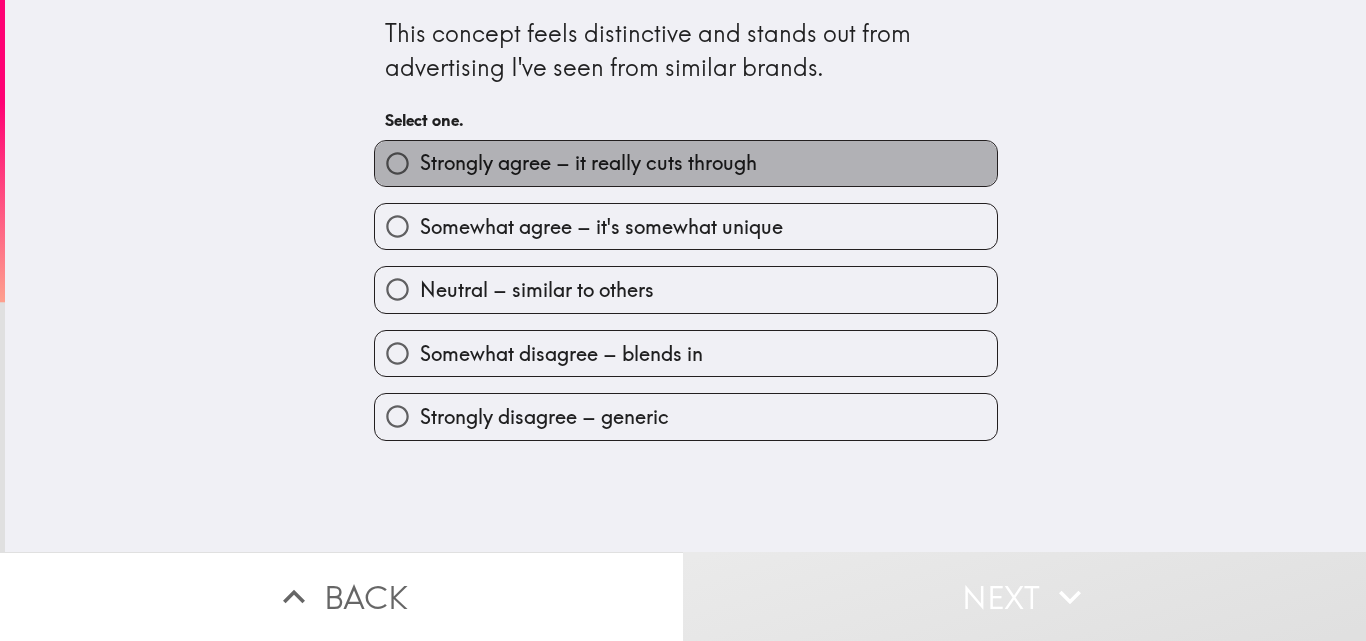 click on "Strongly agree – it really cuts through" at bounding box center (588, 163) 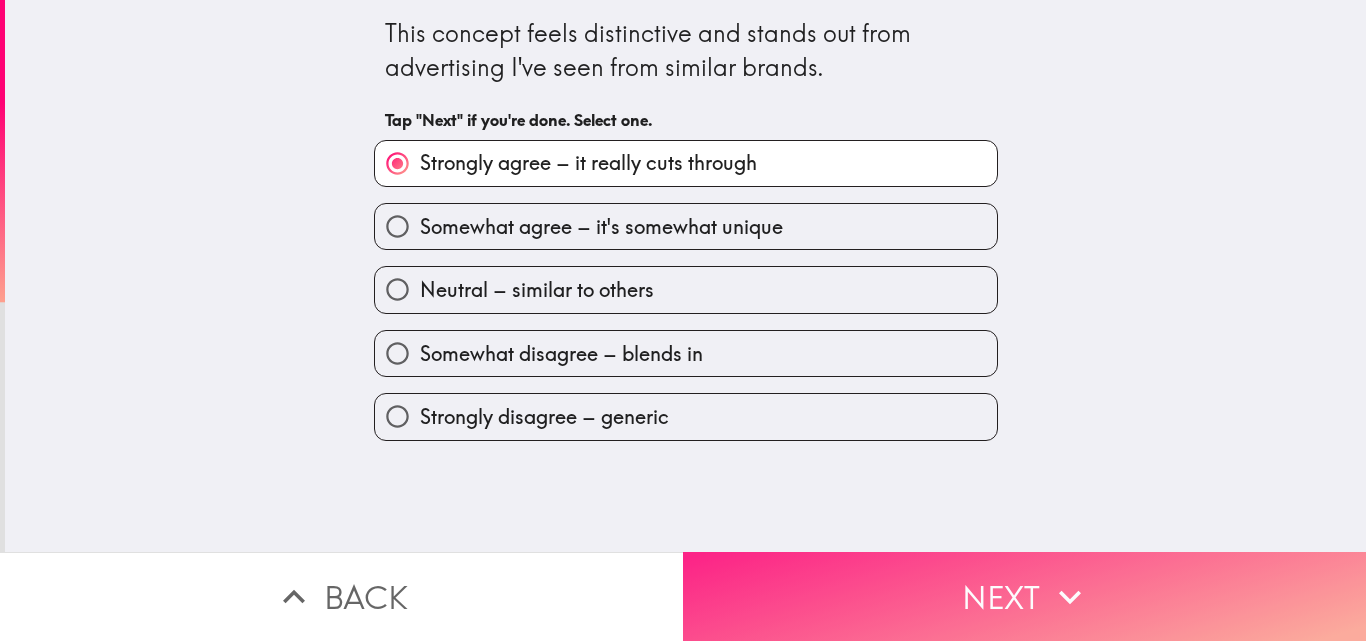 click on "Next" at bounding box center (1024, 596) 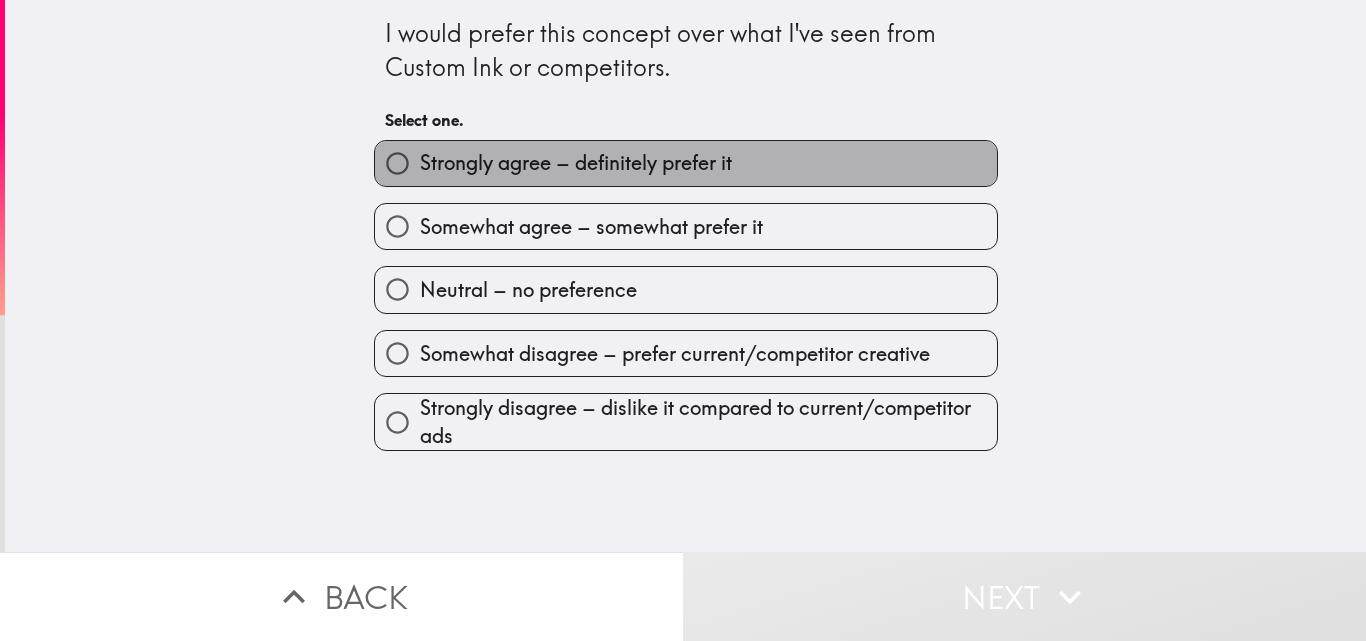 click on "Strongly agree – definitely prefer it" at bounding box center (686, 163) 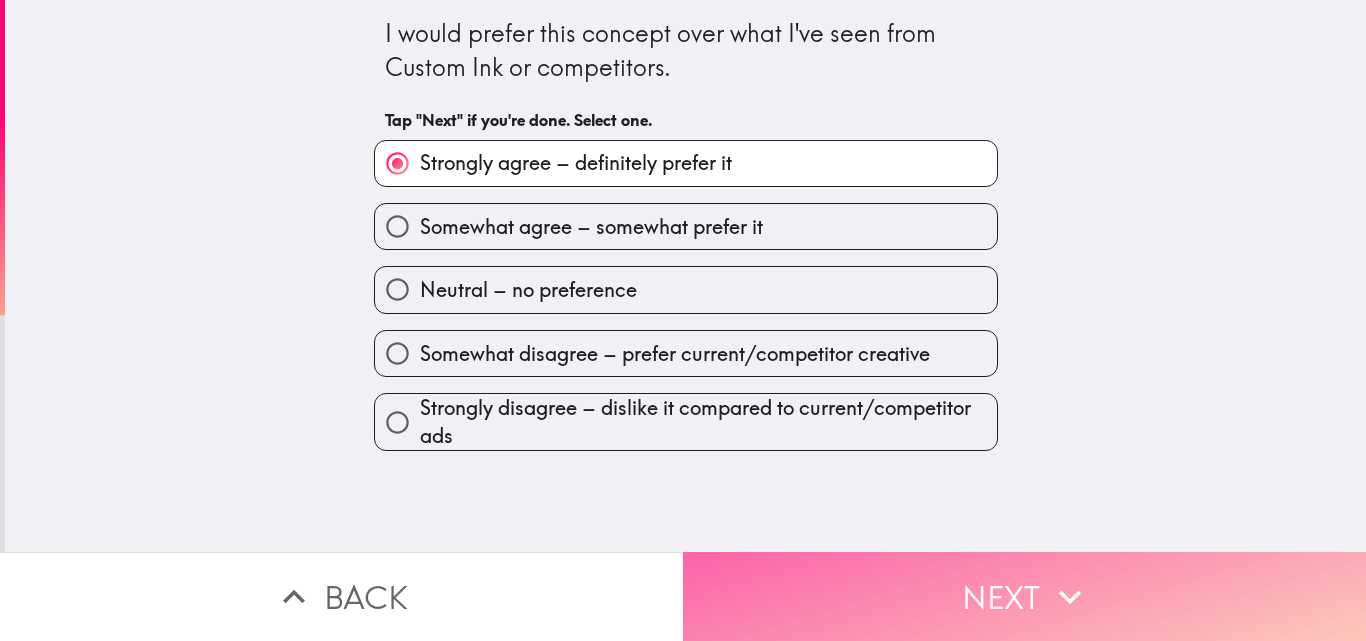 click on "Next" at bounding box center [1024, 596] 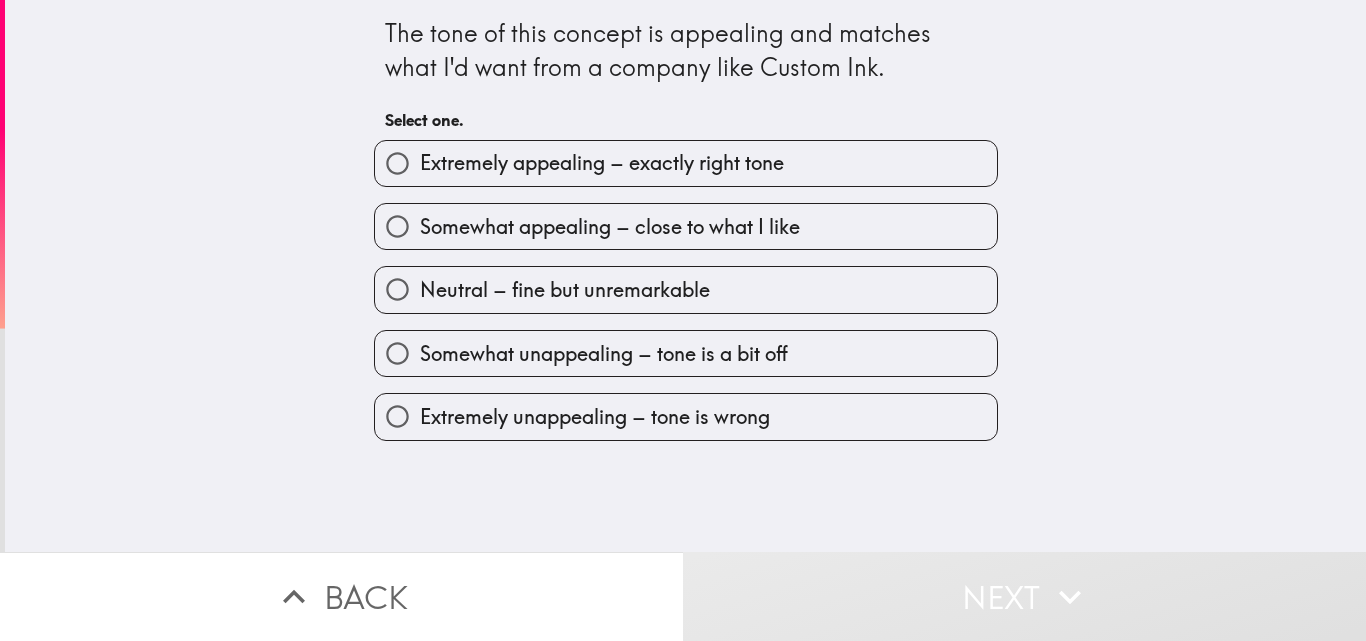 click on "Extremely appealing – exactly right tone" at bounding box center (602, 163) 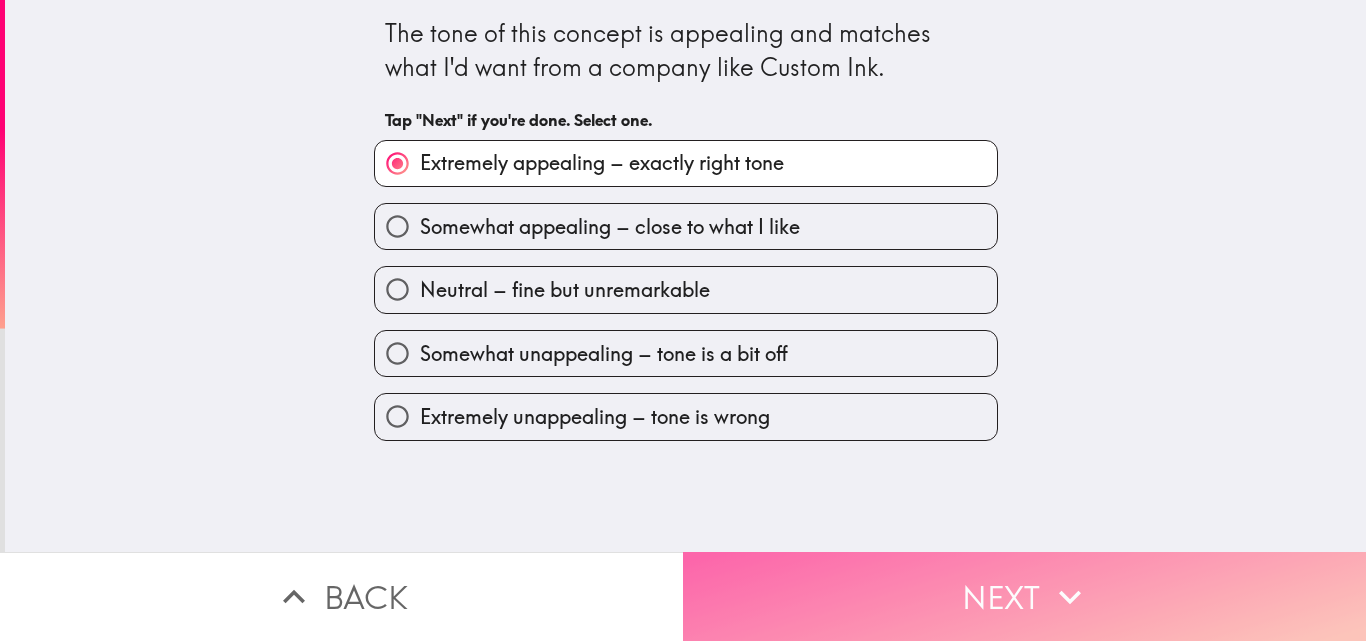 click on "Next" at bounding box center [1024, 596] 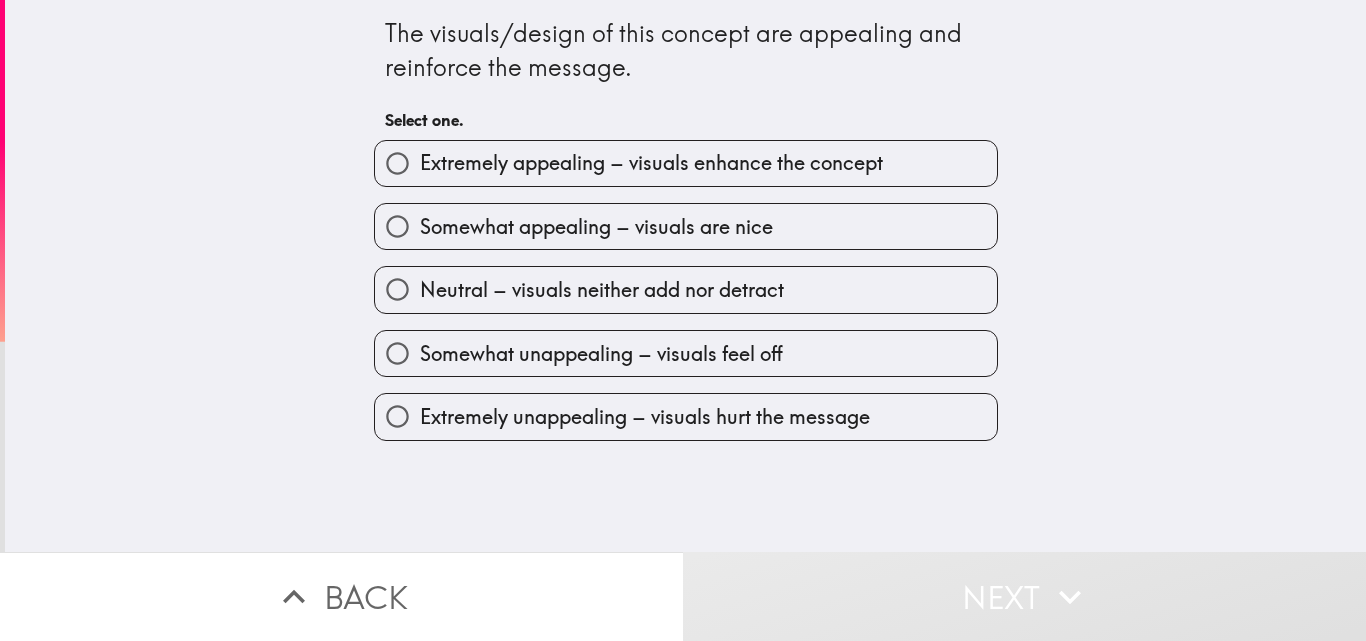 click on "Extremely appealing – visuals enhance the concept" at bounding box center [686, 163] 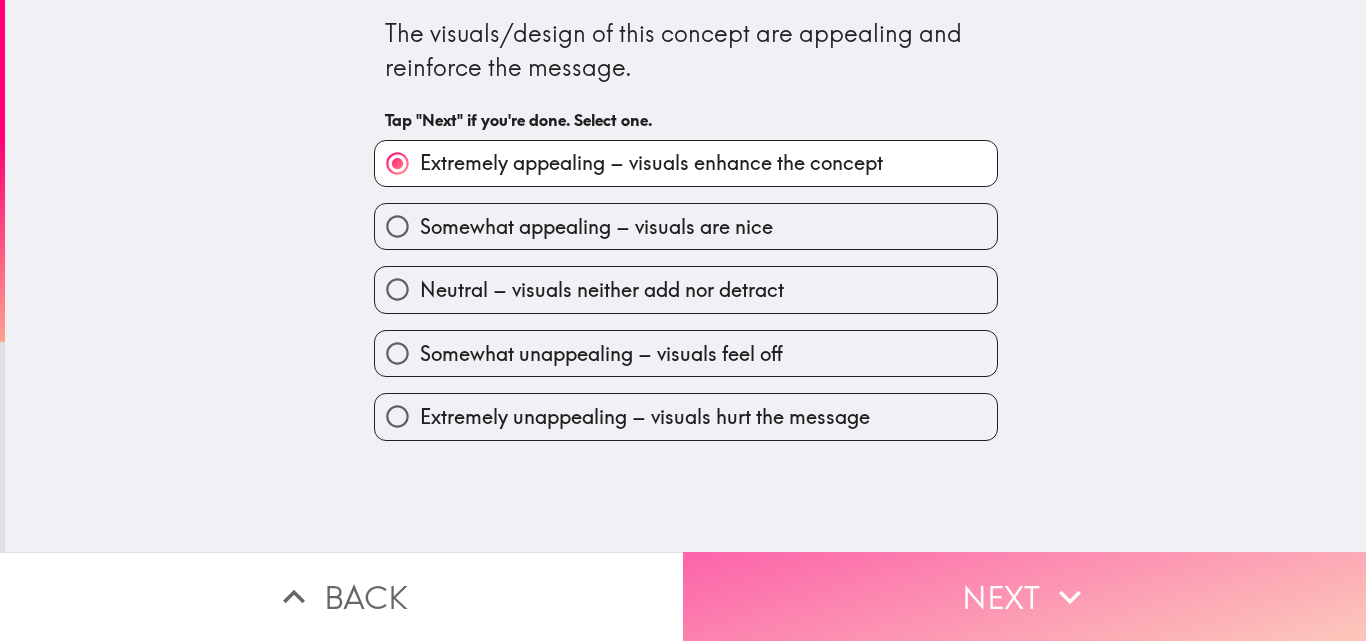 click on "Next" at bounding box center (1024, 596) 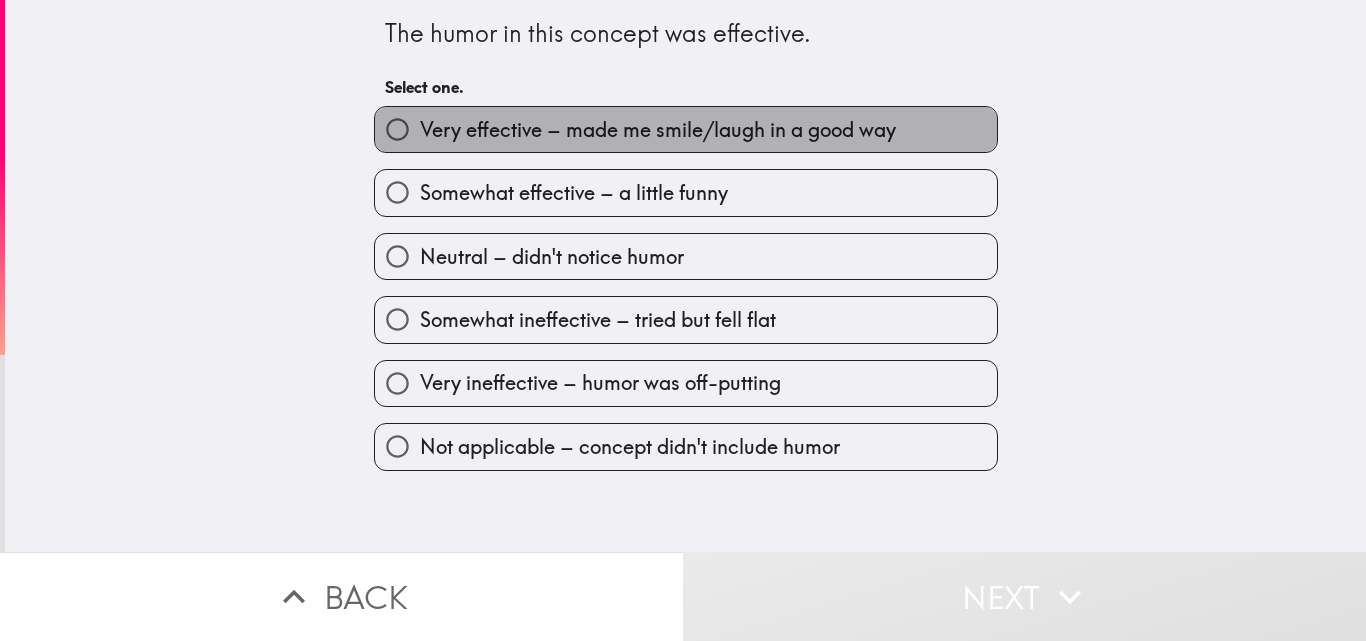 click on "Very effective – made me smile/laugh in a good way" at bounding box center (658, 130) 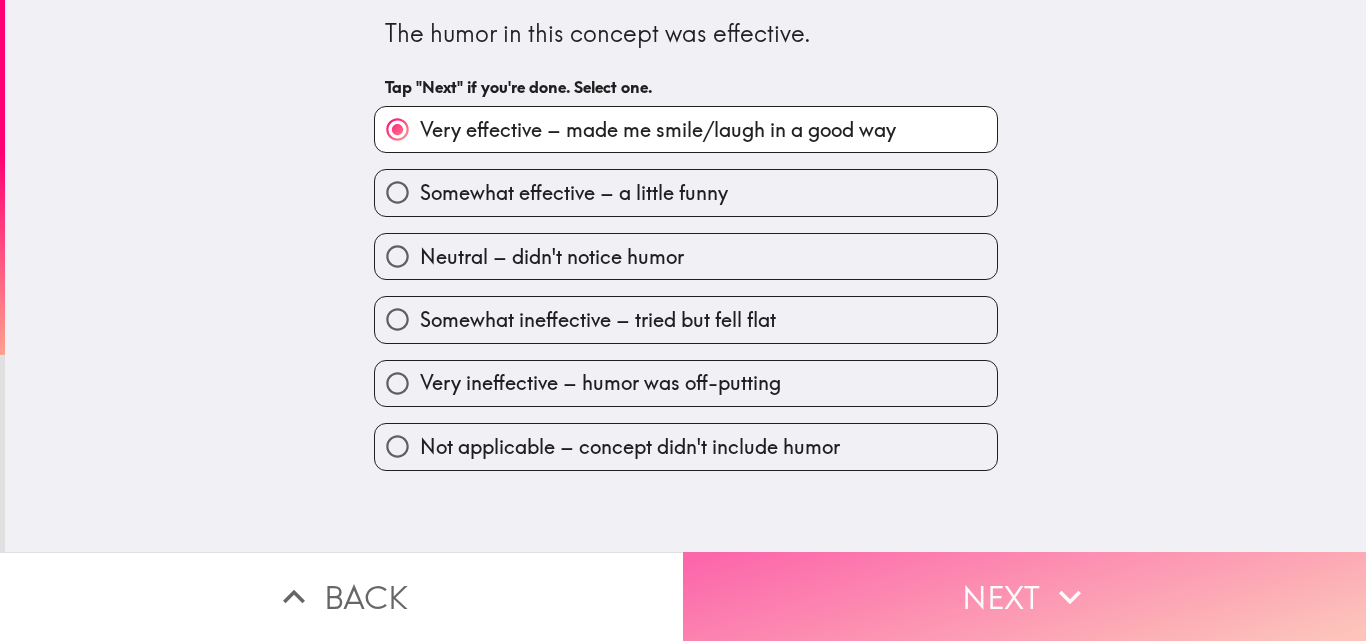 click on "Next" at bounding box center [1024, 596] 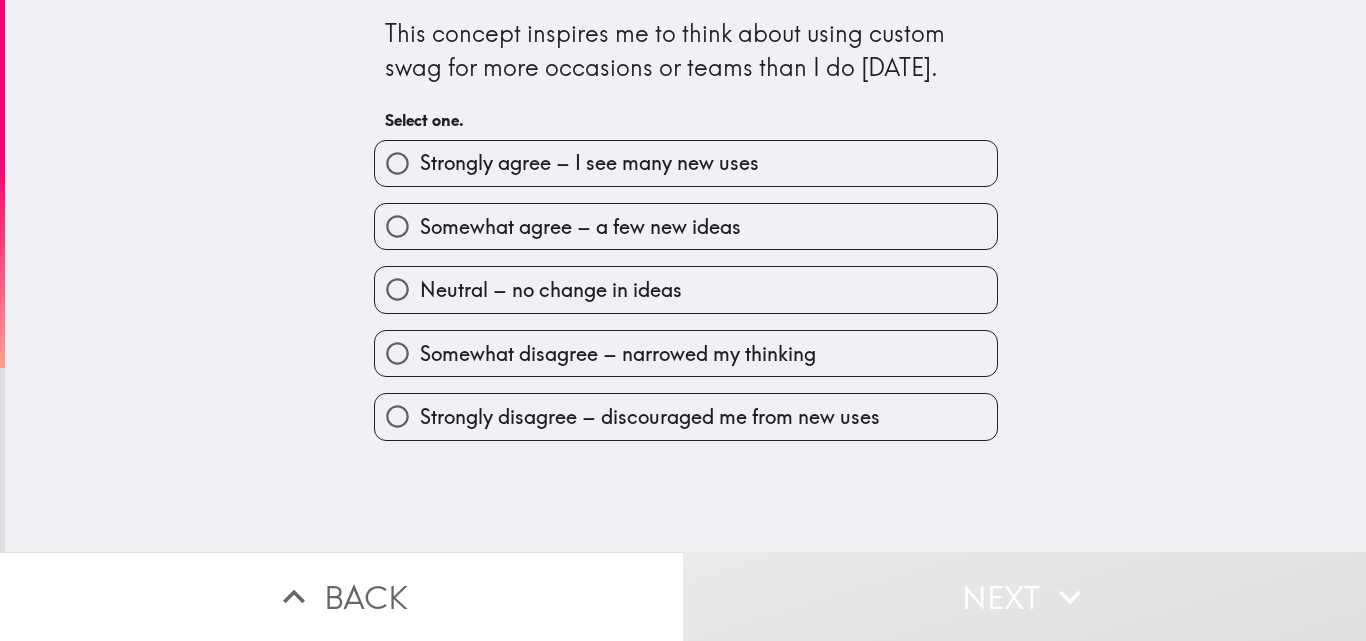 click on "Strongly agree – I see many new uses" at bounding box center (686, 163) 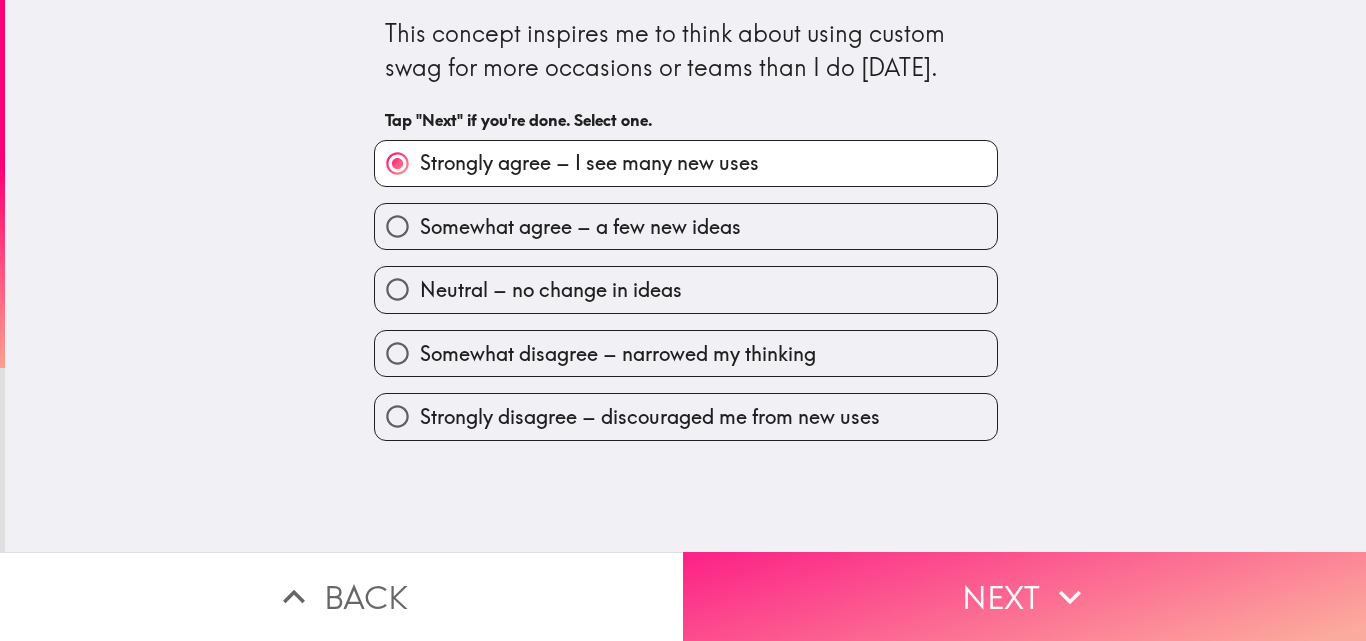click on "Next" at bounding box center [1024, 596] 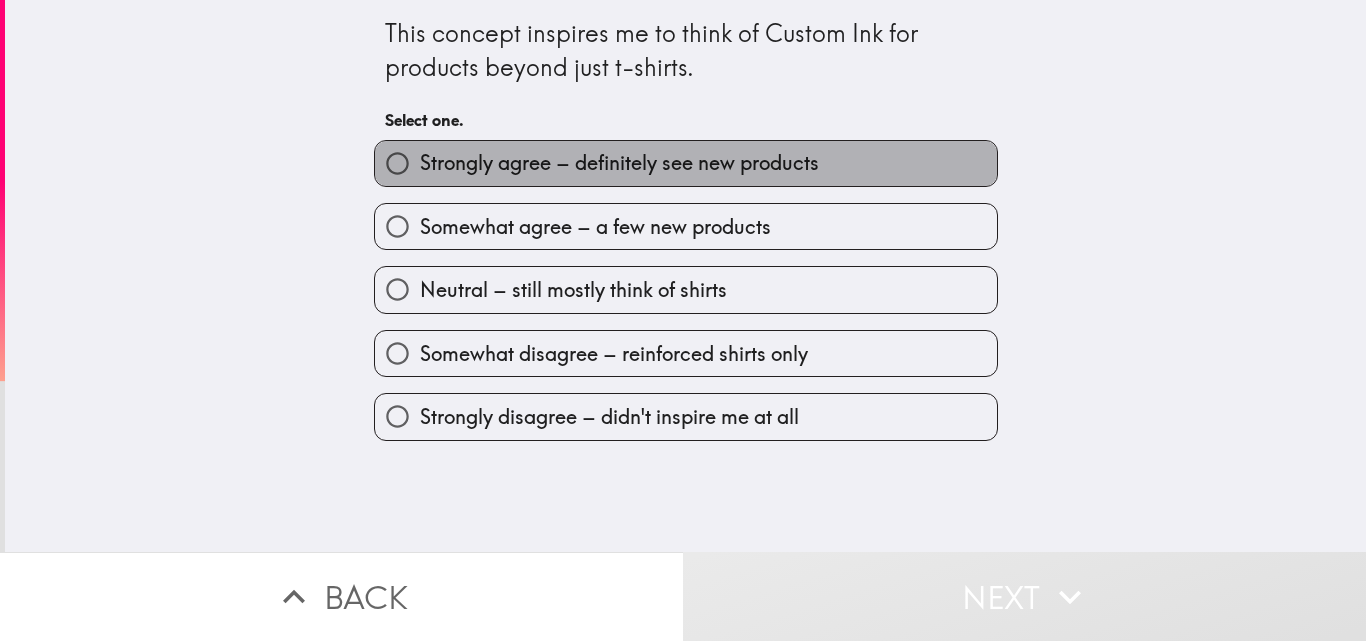 click on "Strongly agree – definitely see new products" at bounding box center (619, 163) 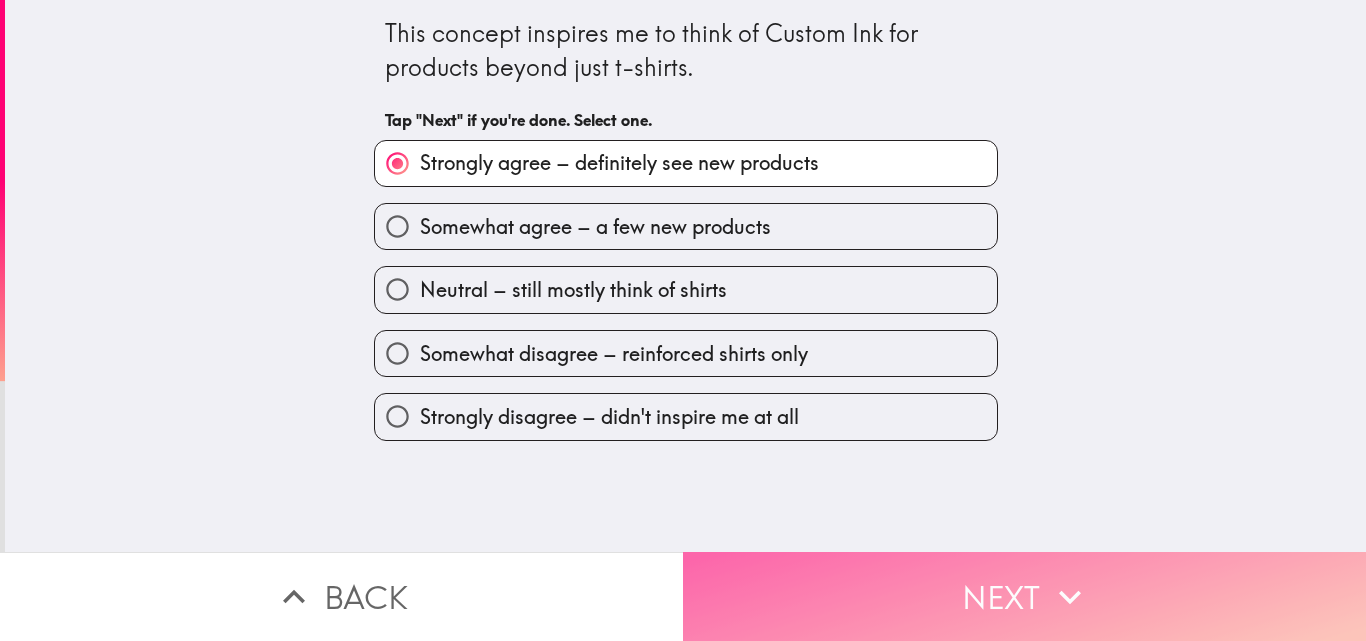 click on "Next" at bounding box center [1024, 596] 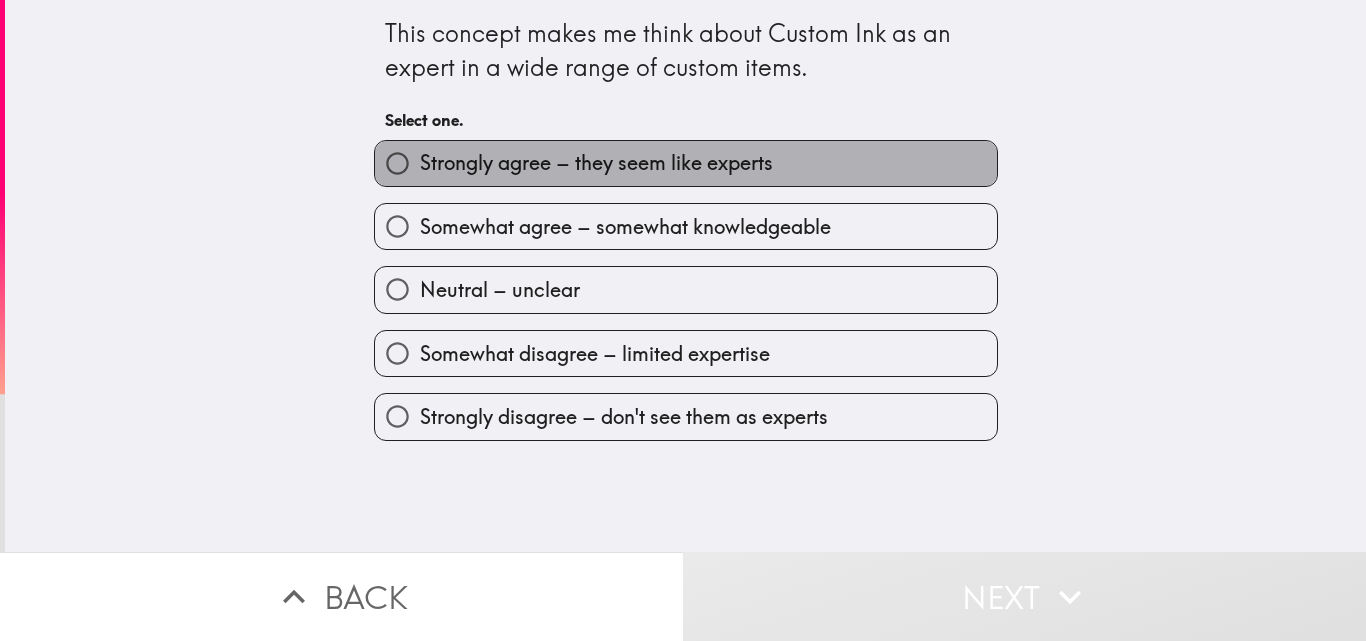 drag, startPoint x: 627, startPoint y: 158, endPoint x: 706, endPoint y: 262, distance: 130.60245 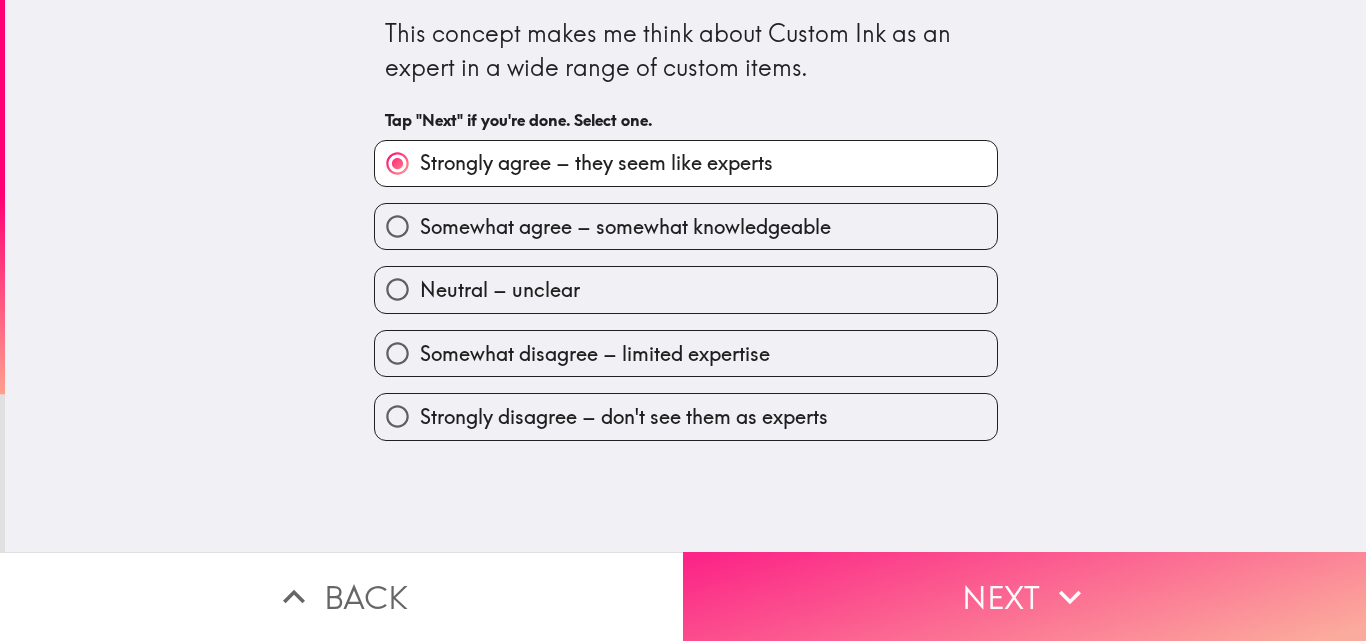 click on "Next" at bounding box center (1024, 596) 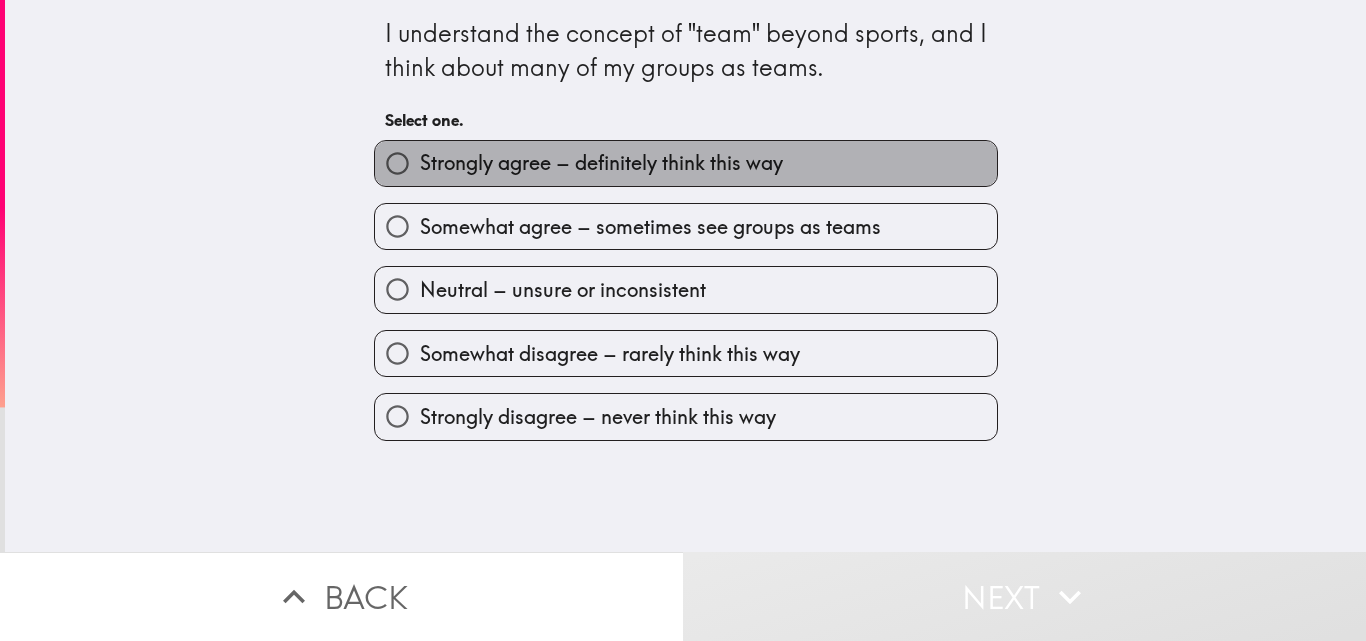 click on "Strongly agree – definitely think this way" at bounding box center (601, 163) 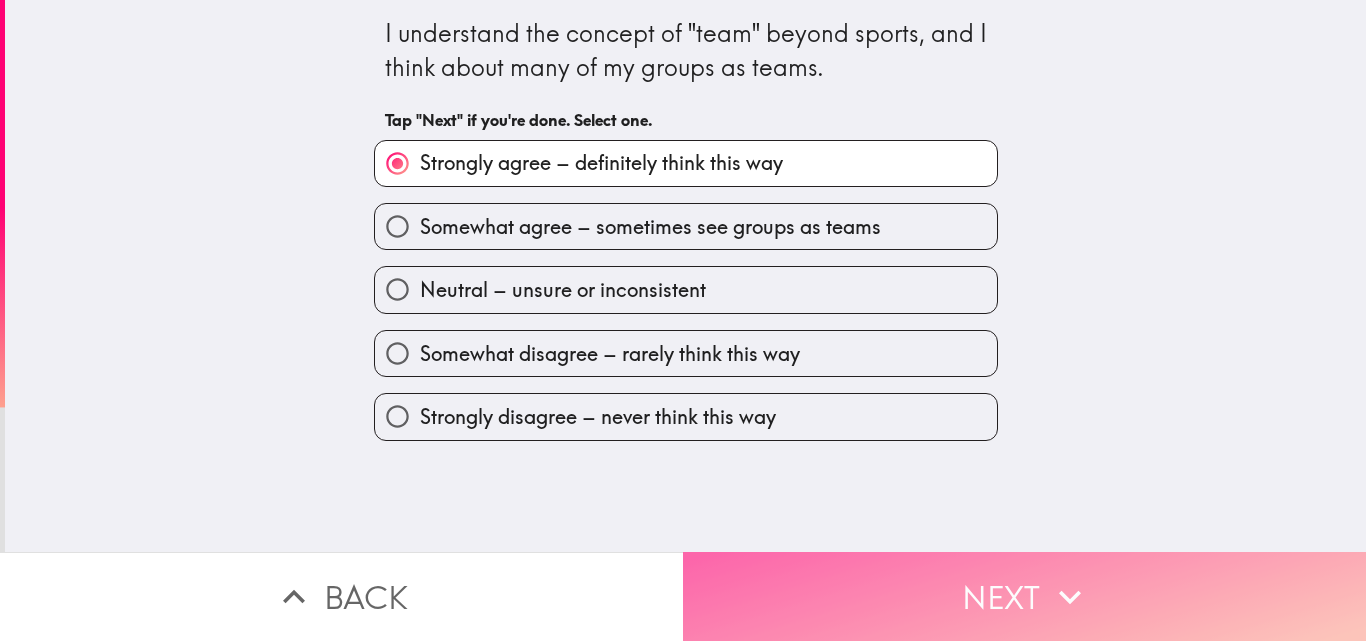 click on "Next" at bounding box center (1024, 596) 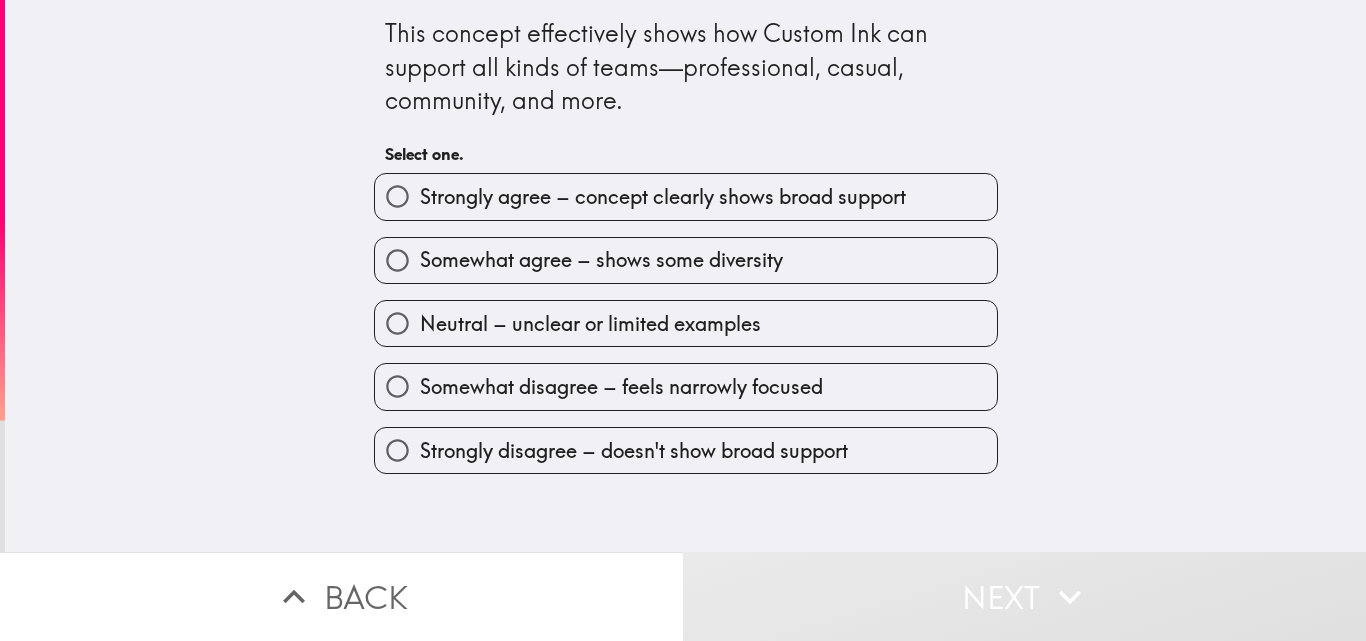 click on "Strongly agree – concept clearly shows broad support" at bounding box center (663, 197) 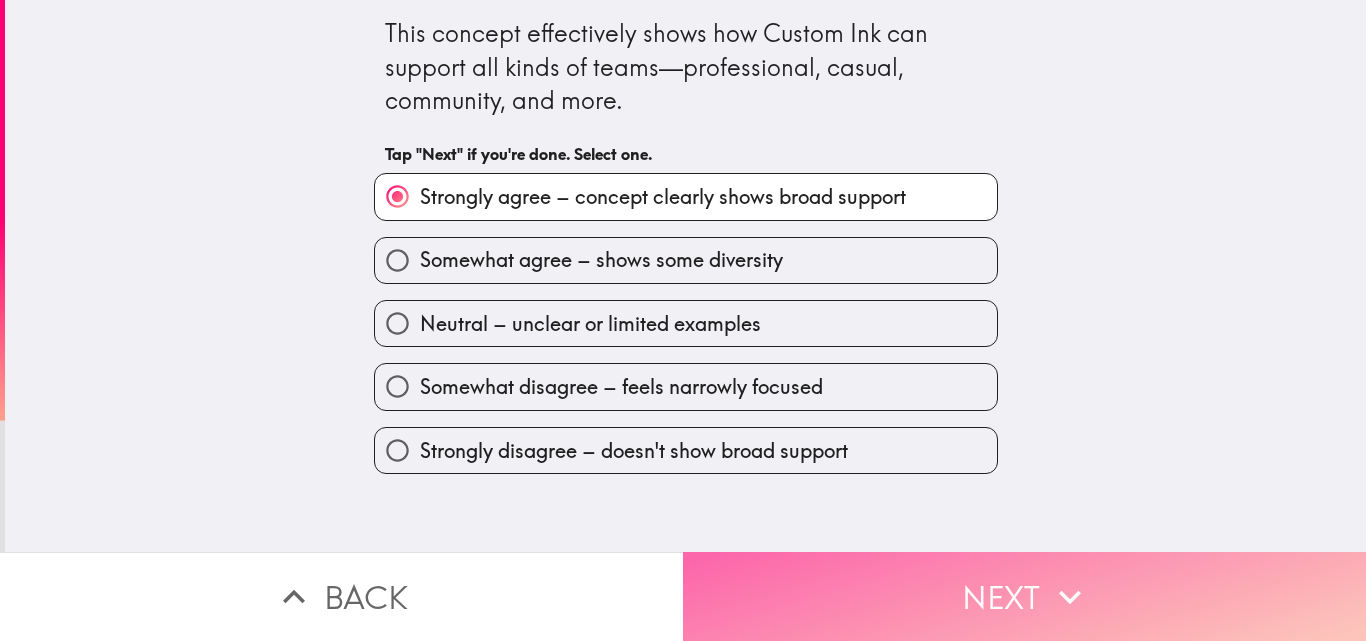 click on "Next" at bounding box center (1024, 596) 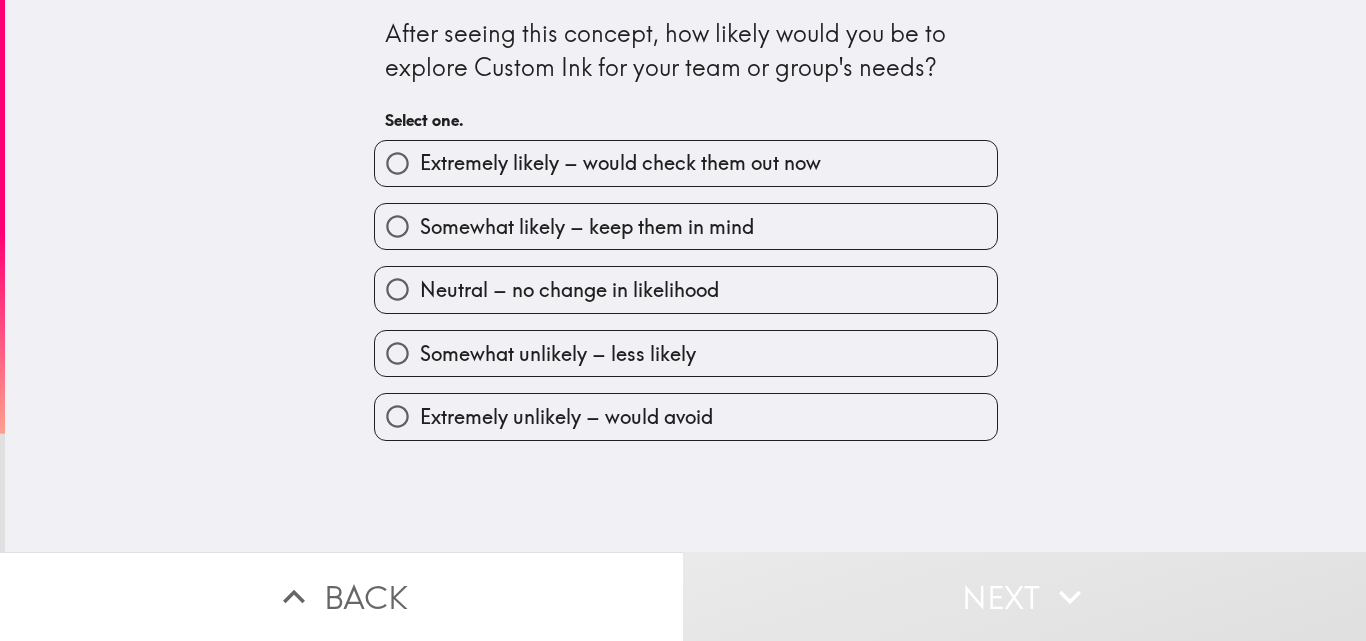 click on "Extremely likely – would check them out now" at bounding box center (620, 163) 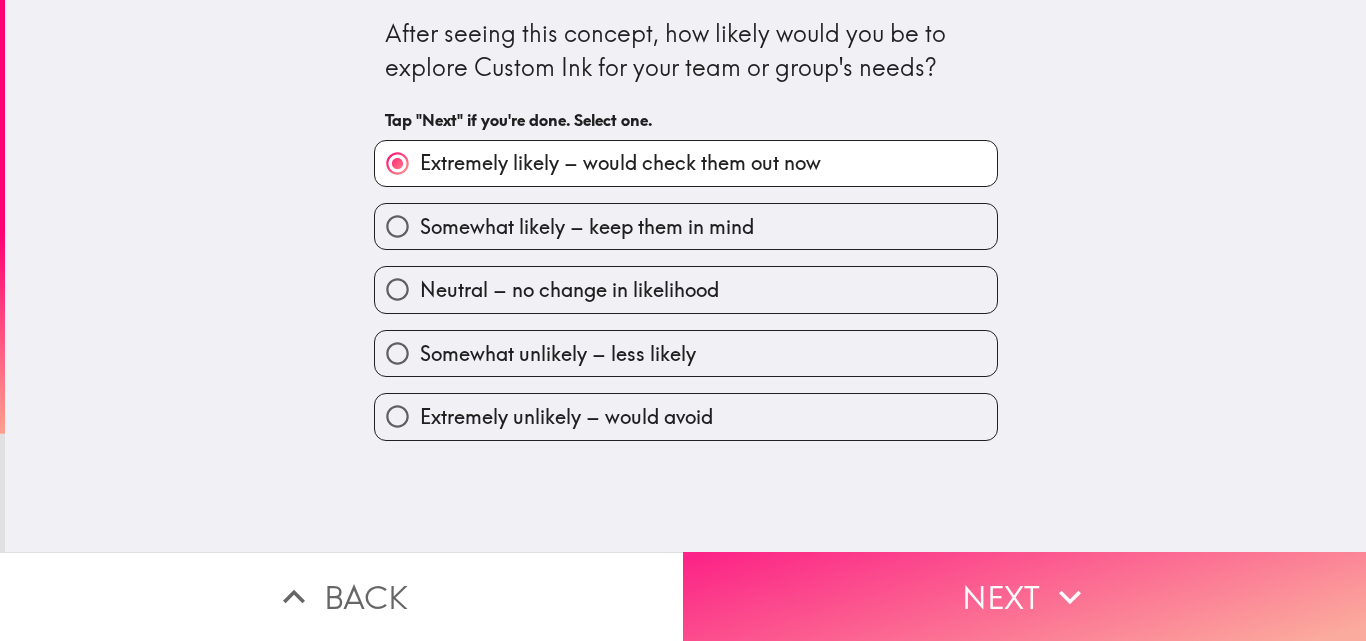 click on "Next" at bounding box center [1024, 596] 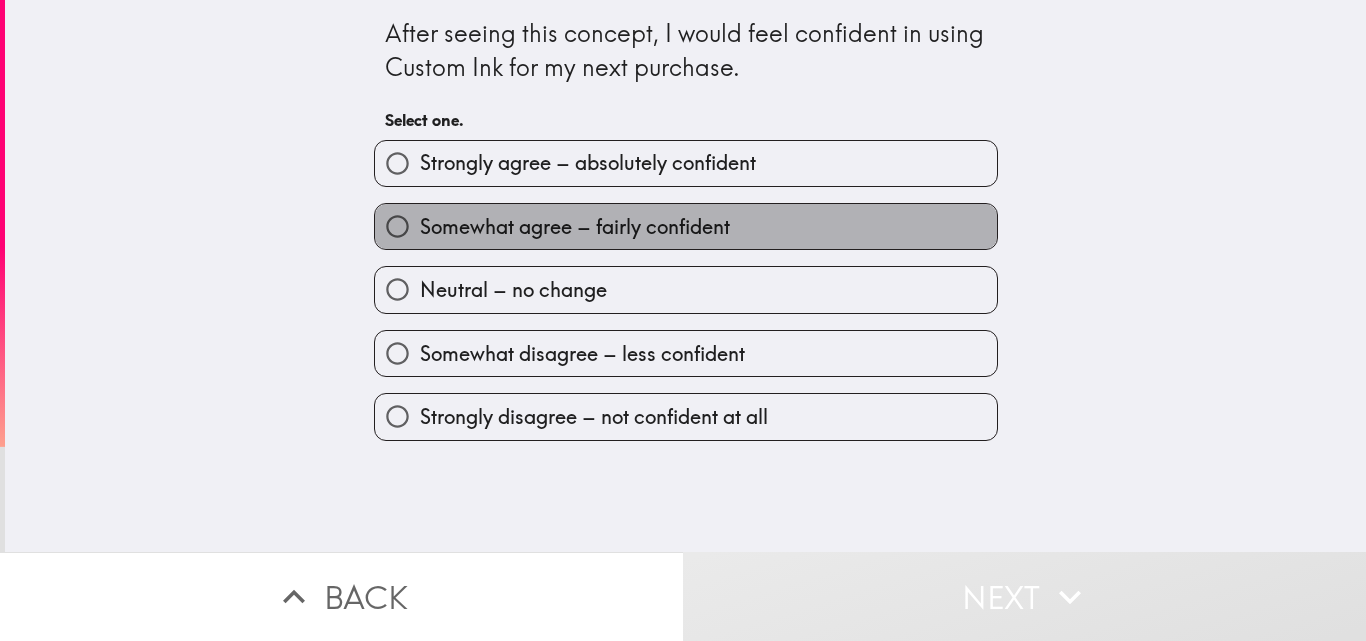 click on "Somewhat agree – fairly confident" at bounding box center (575, 227) 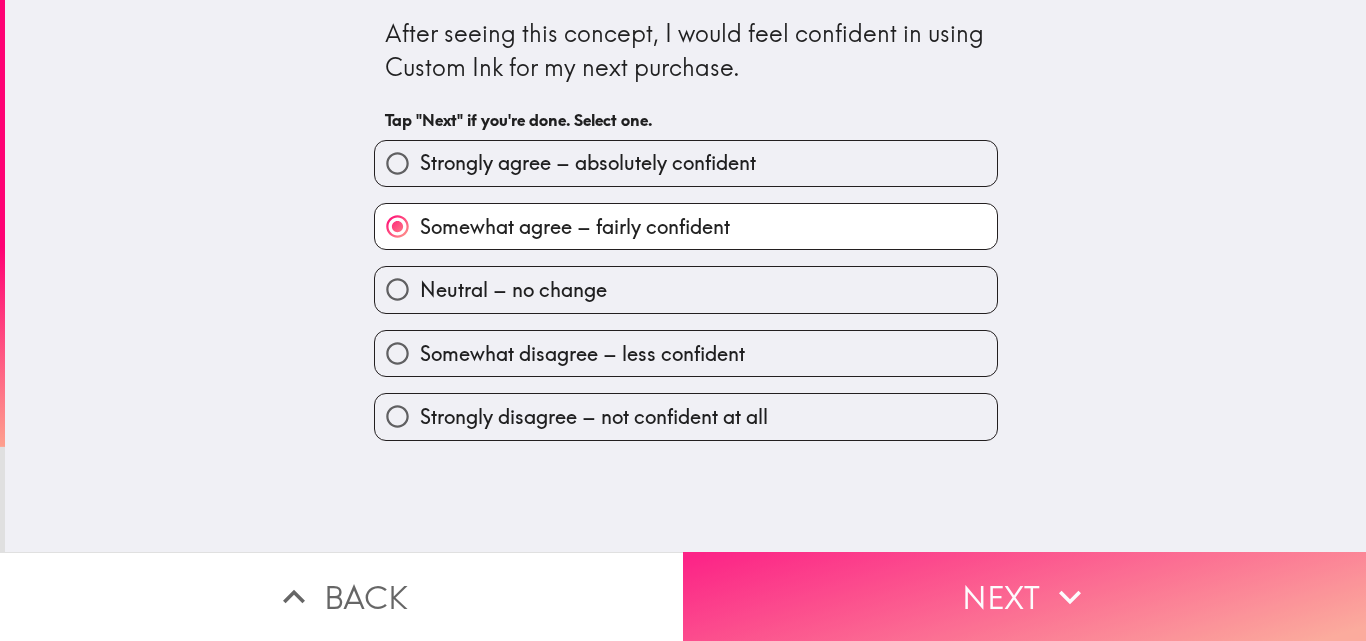 click on "Next" at bounding box center [1024, 596] 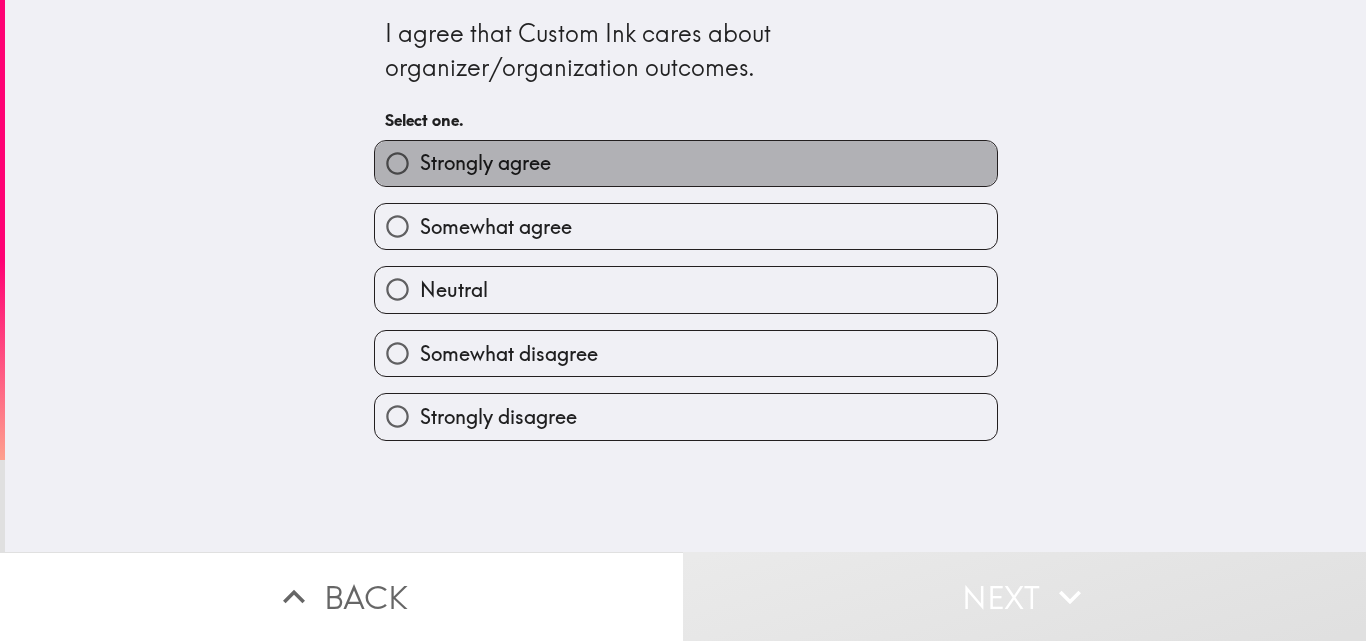 click on "Strongly agree" at bounding box center [686, 163] 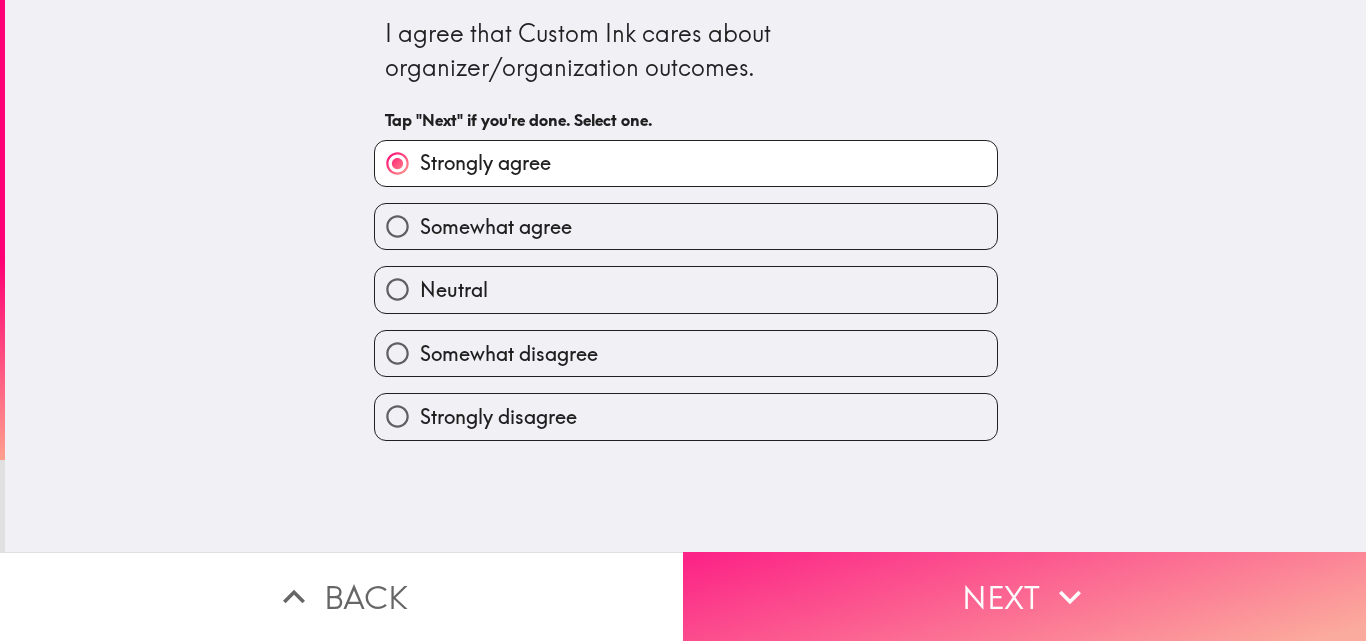 click on "Next" at bounding box center [1024, 596] 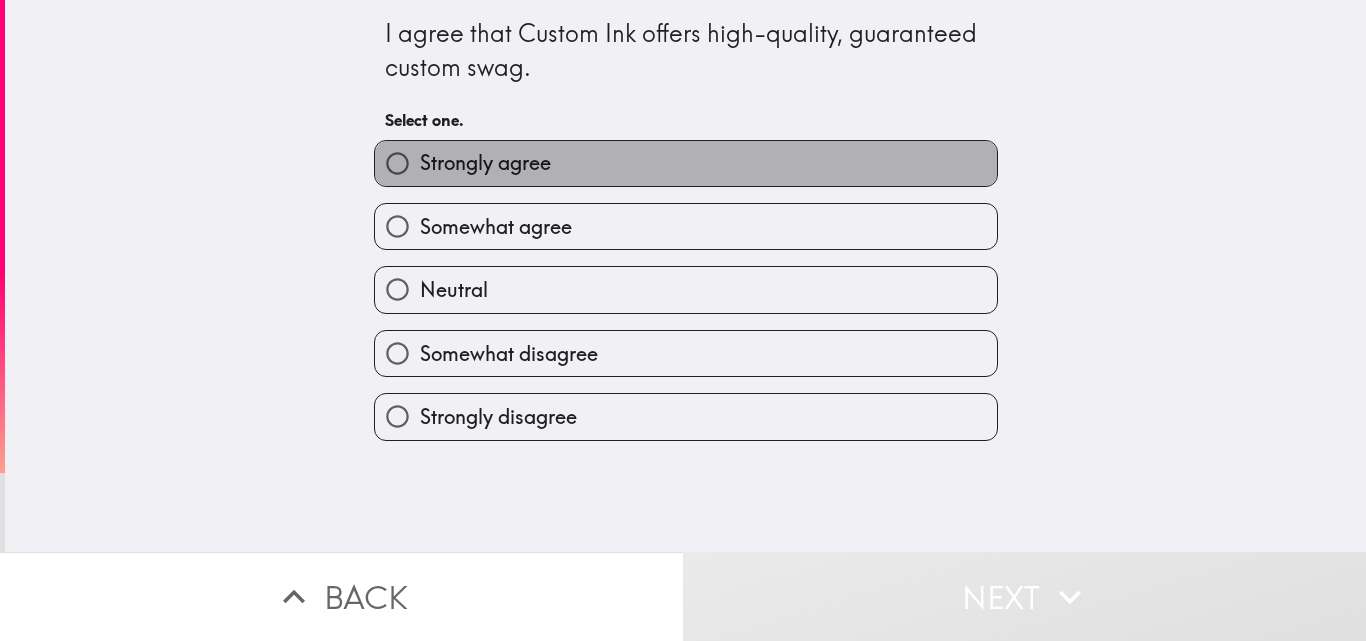 click on "Strongly agree" at bounding box center [686, 163] 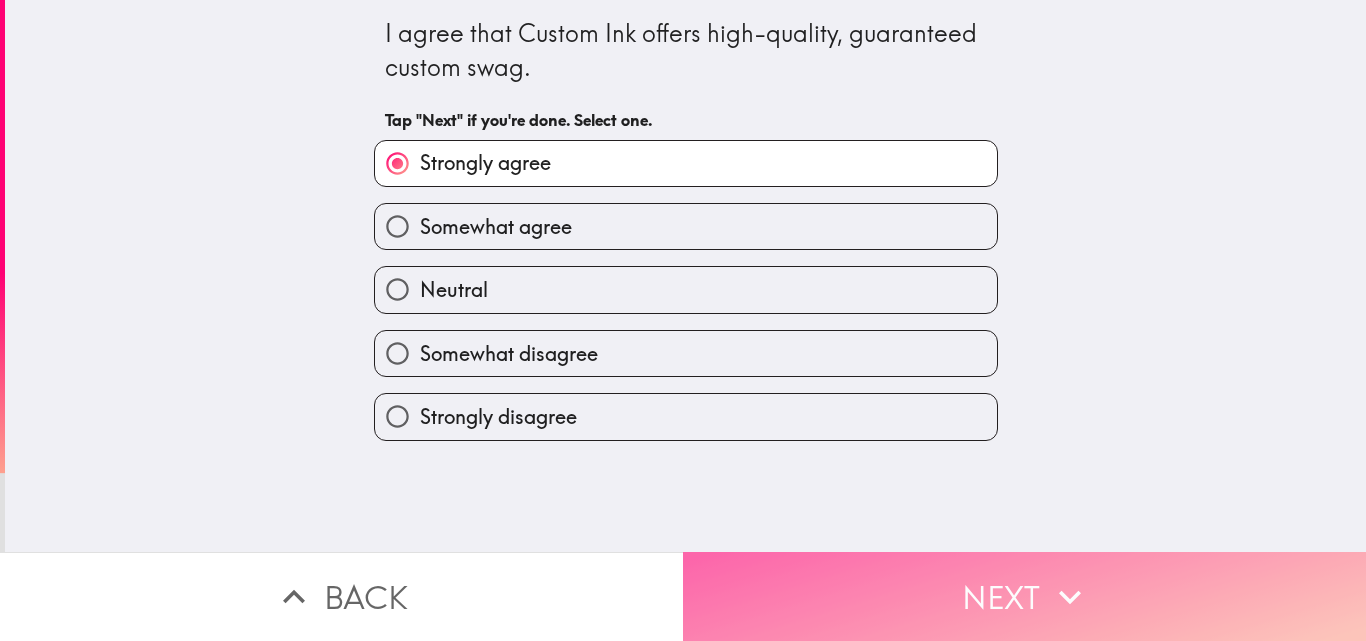 click on "Next" at bounding box center [1024, 596] 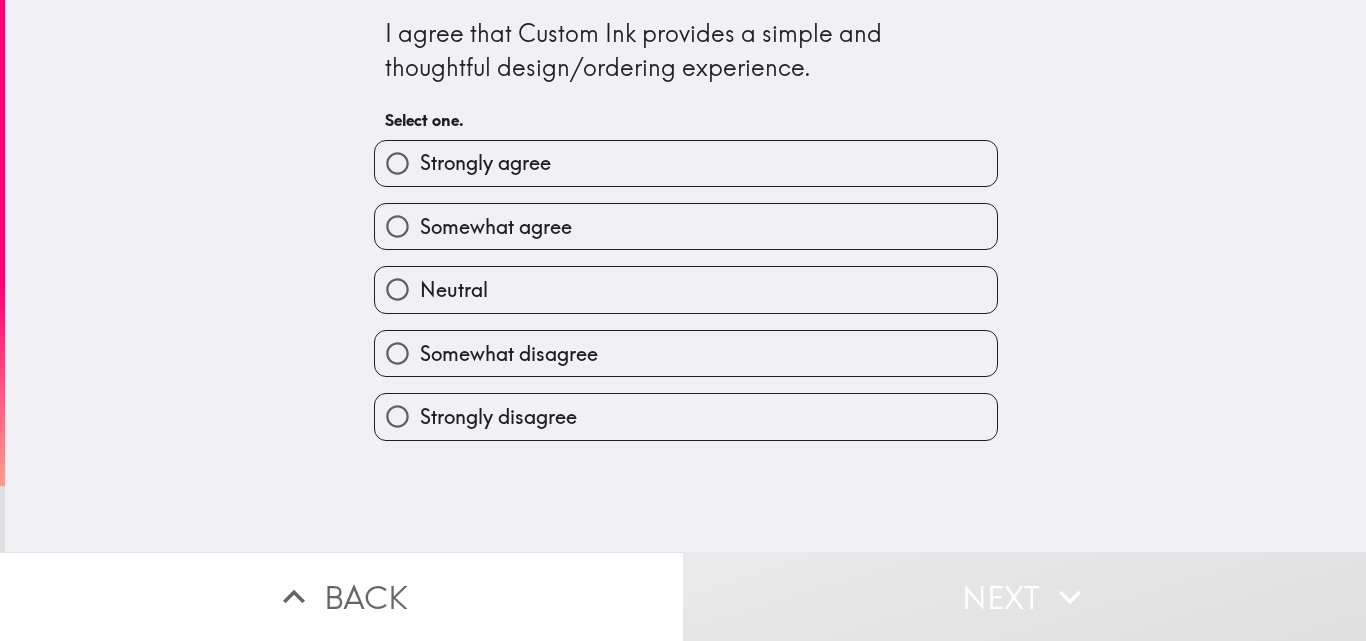 click on "Strongly agree" at bounding box center [686, 163] 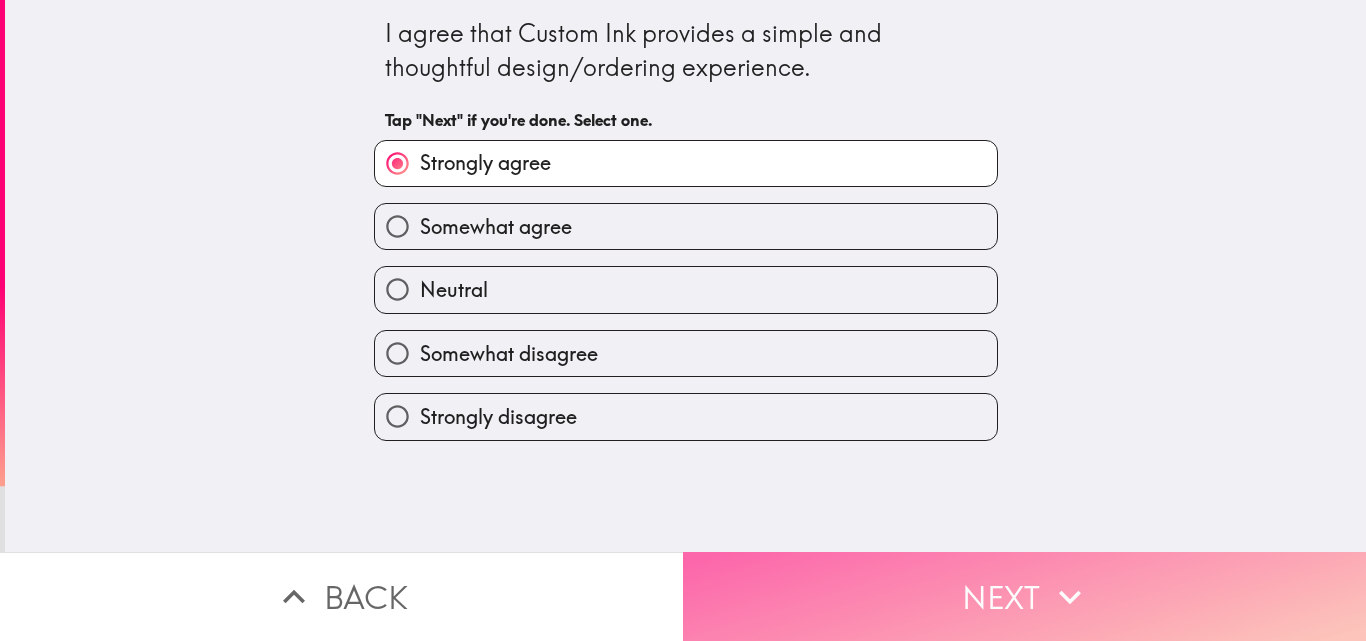 click on "Next" at bounding box center [1024, 596] 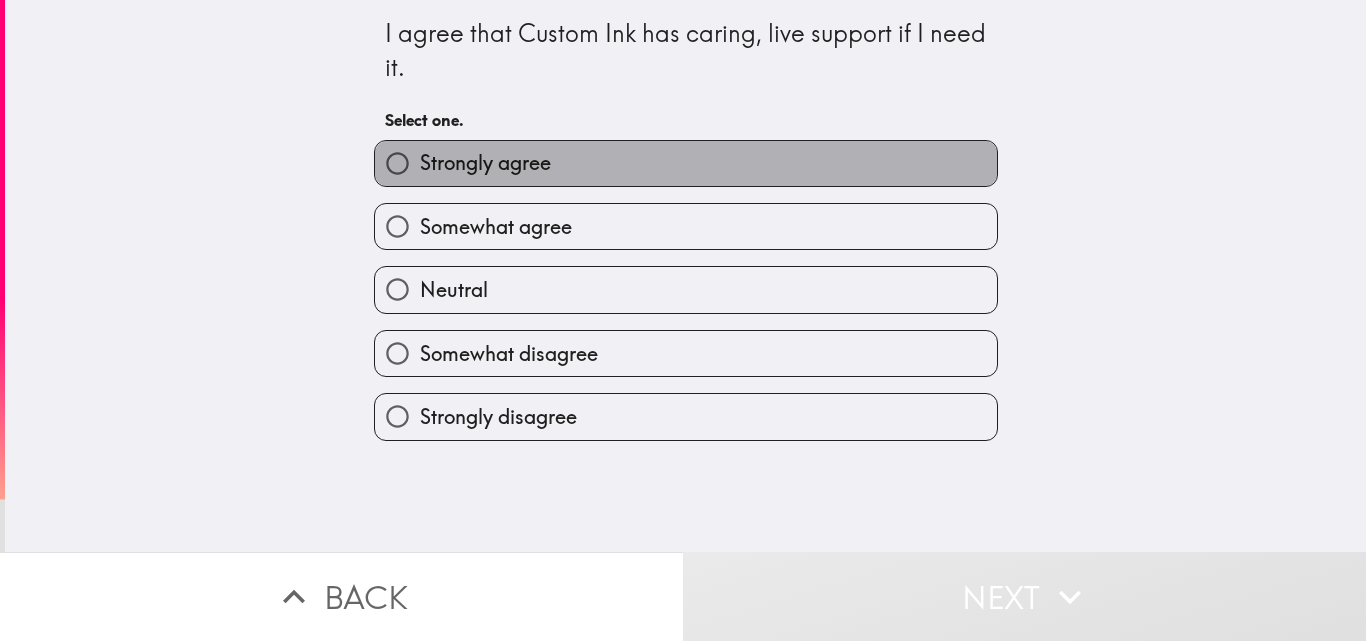 click on "Strongly agree" at bounding box center [686, 163] 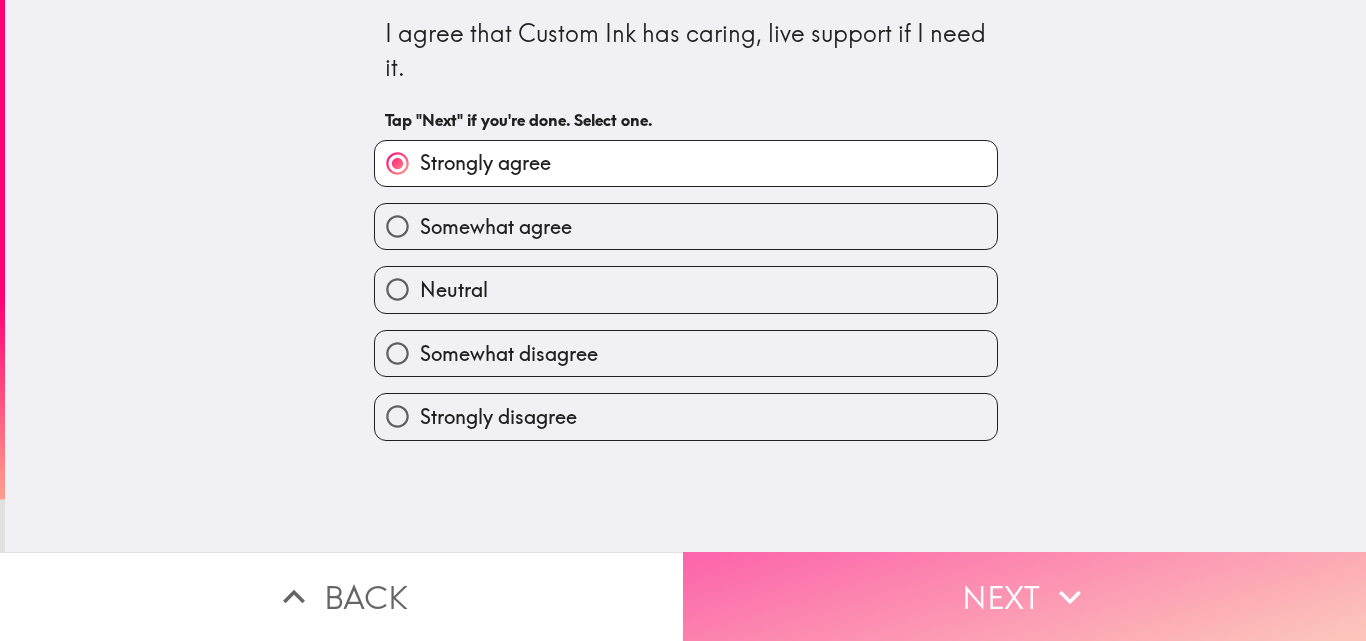 click on "Next" at bounding box center [1024, 596] 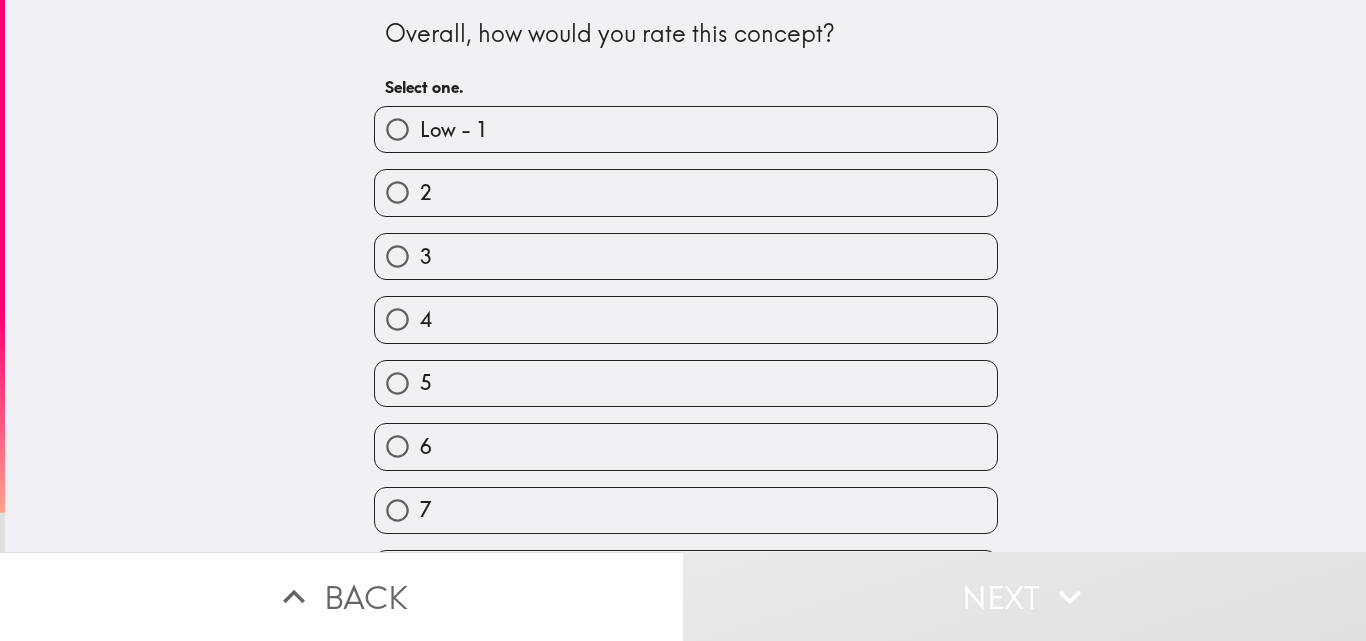 scroll, scrollTop: 187, scrollLeft: 0, axis: vertical 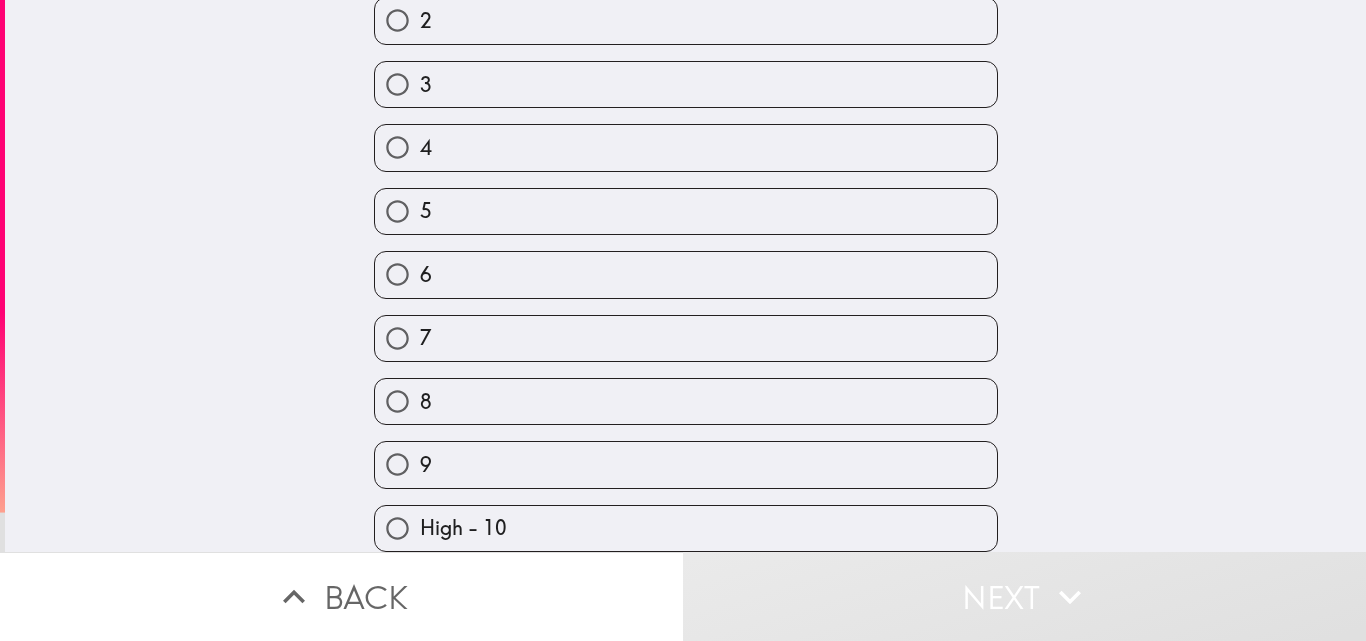 click on "High - 10" at bounding box center [463, 528] 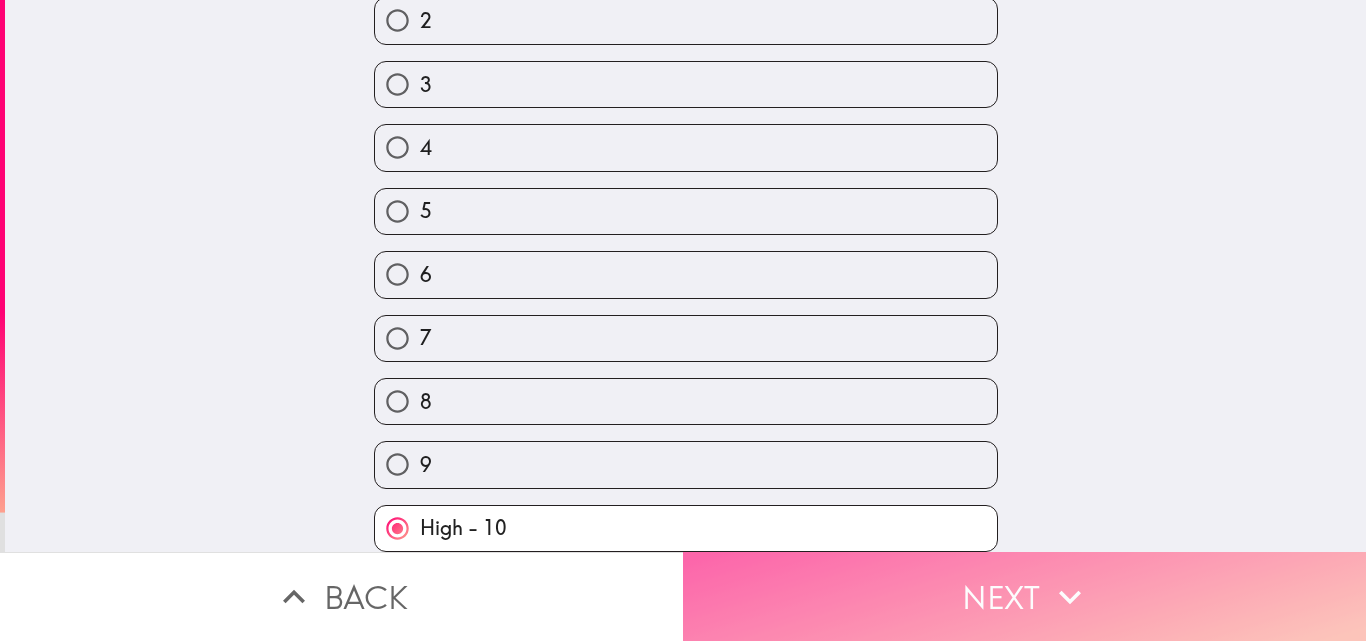 click on "Next" at bounding box center [1024, 596] 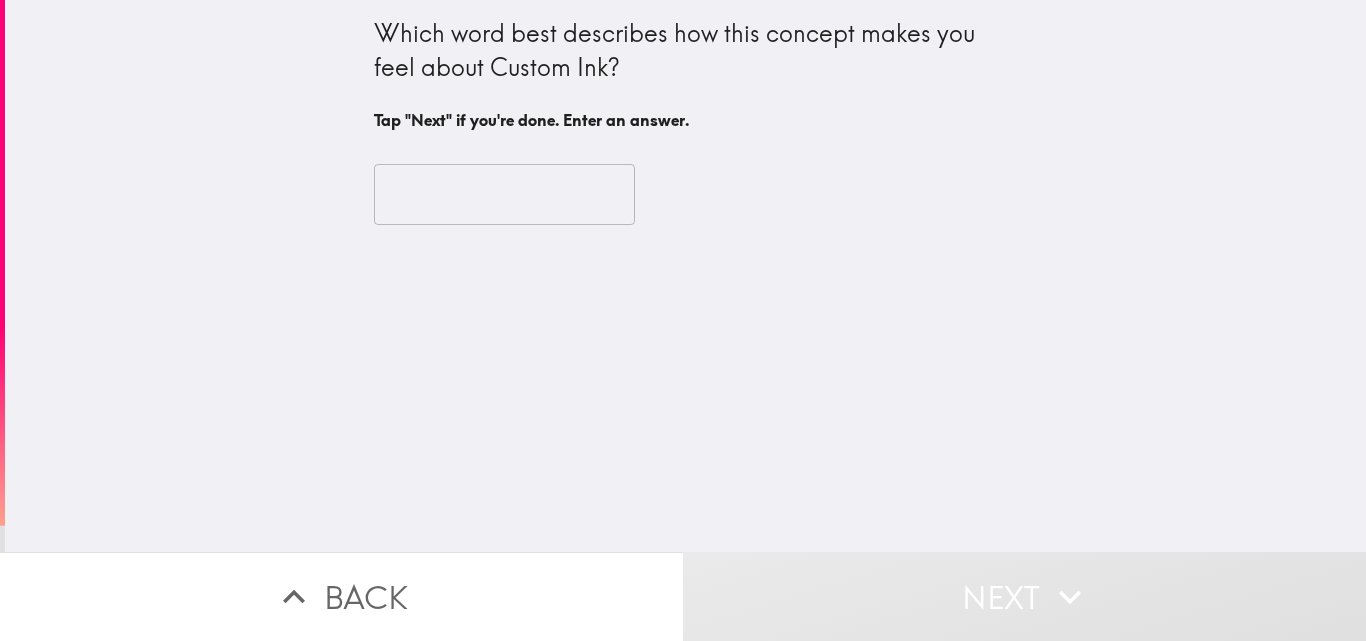 scroll, scrollTop: 0, scrollLeft: 0, axis: both 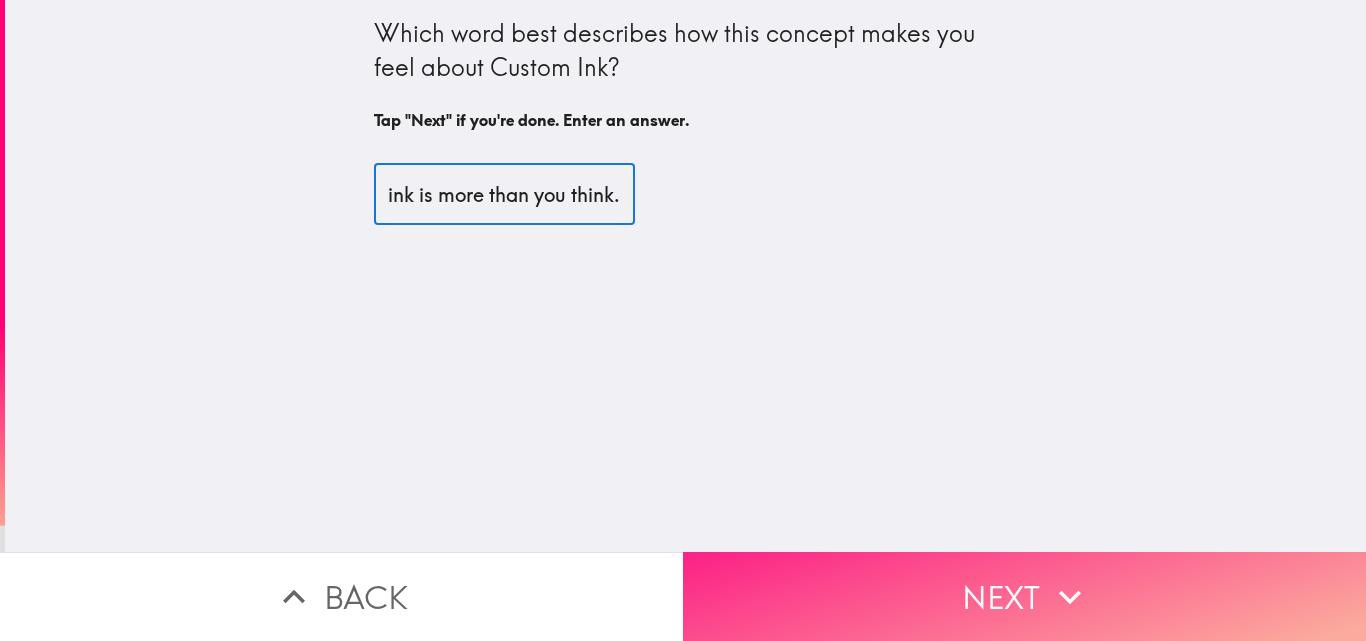 type on "ink is more than you think." 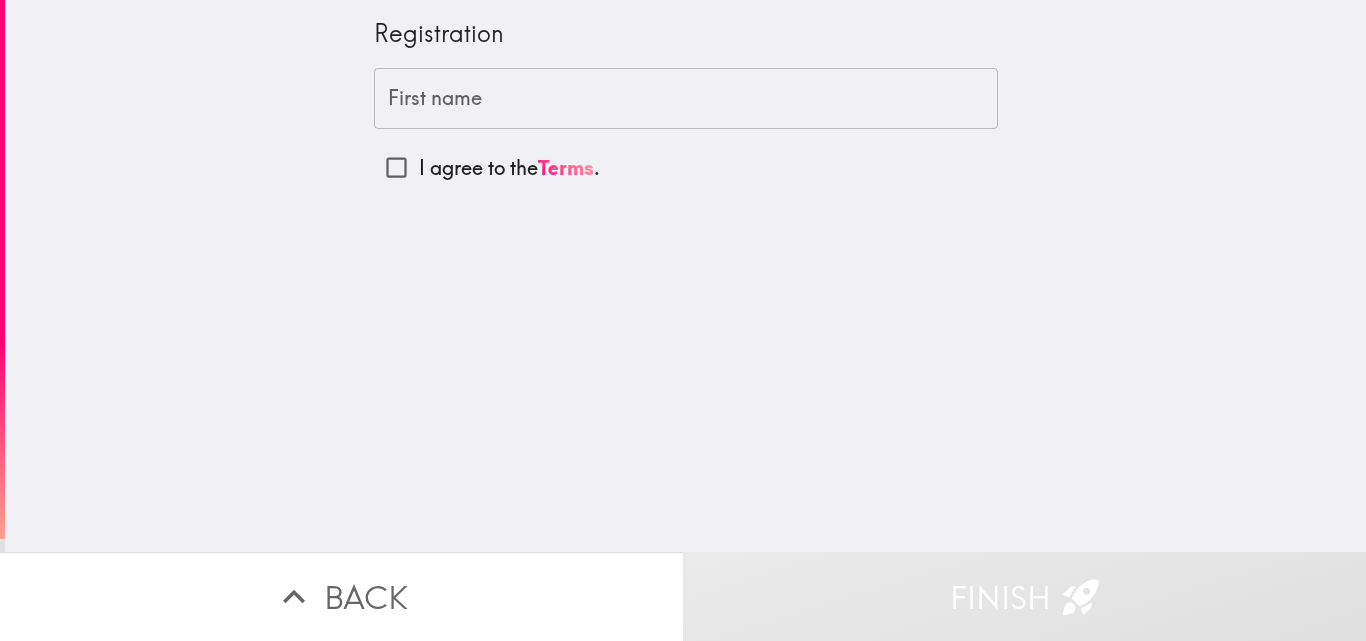 click on "First name" at bounding box center (686, 99) 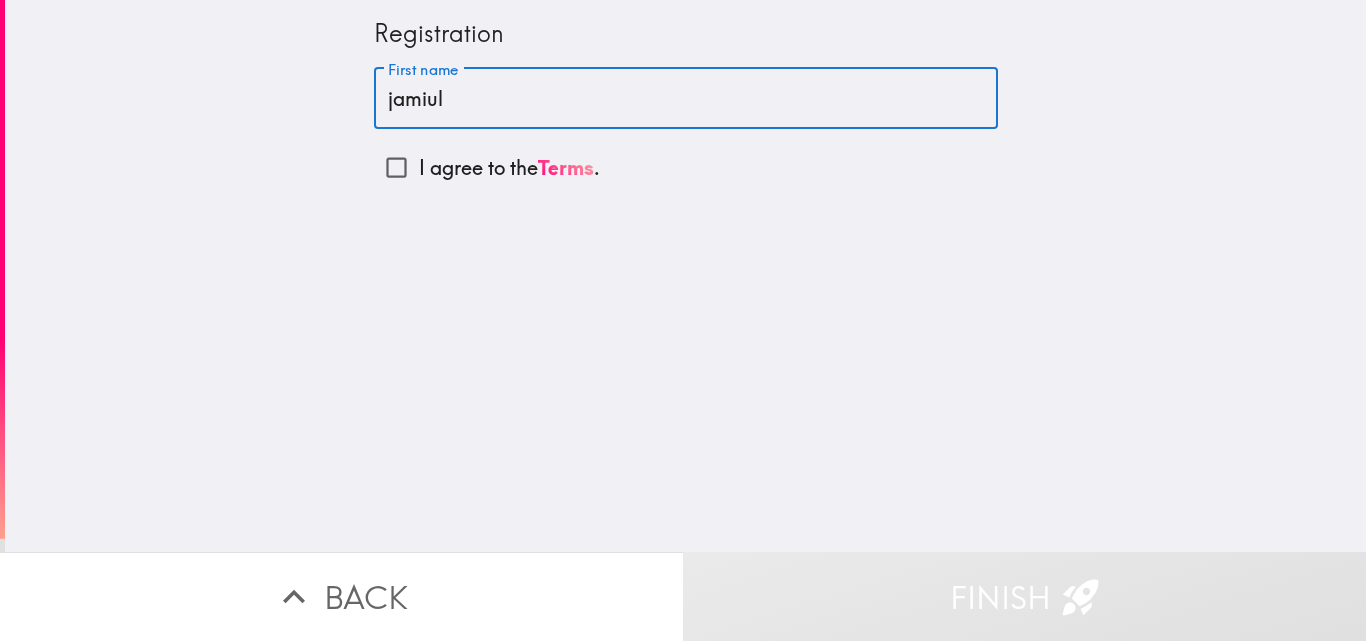 type on "jamiul" 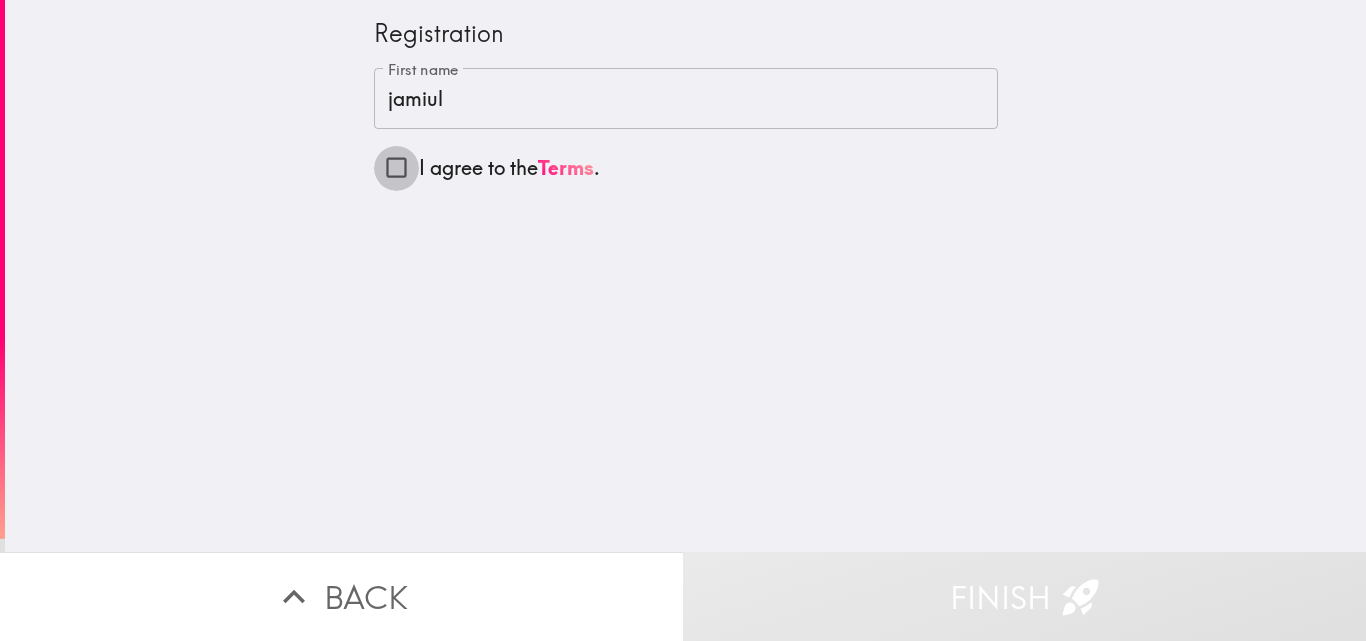 click on "I agree to the  Terms ." at bounding box center (396, 167) 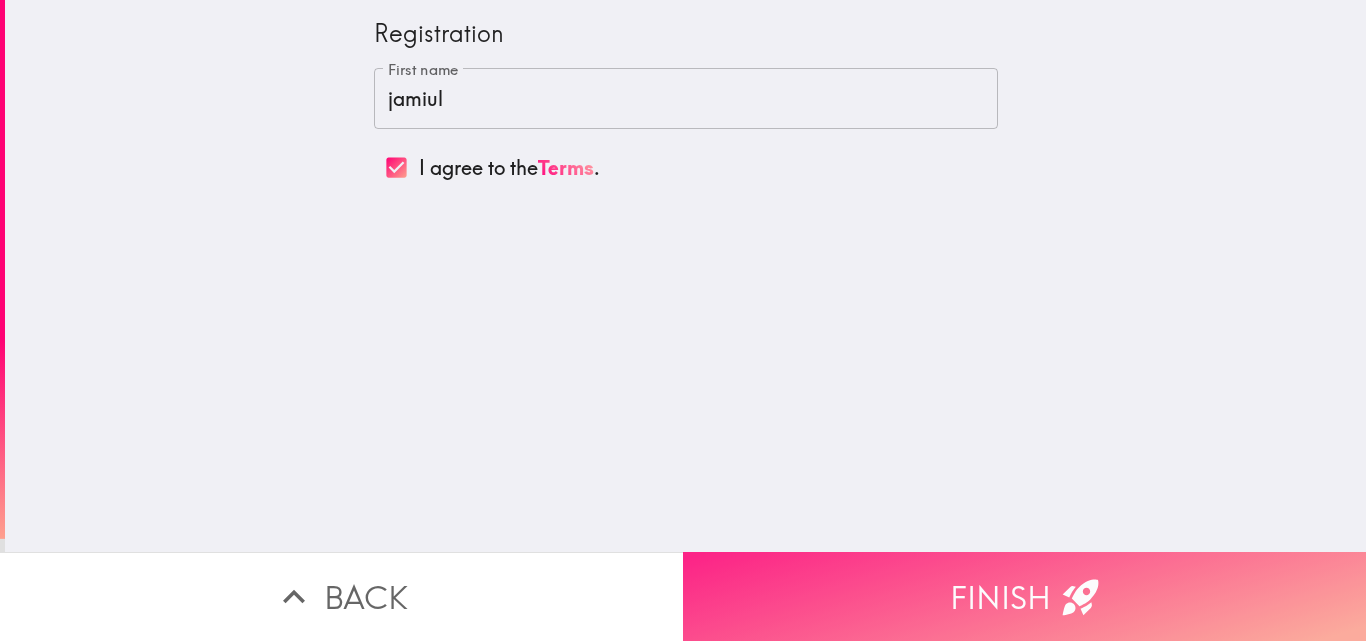 click on "Finish" at bounding box center (1024, 596) 